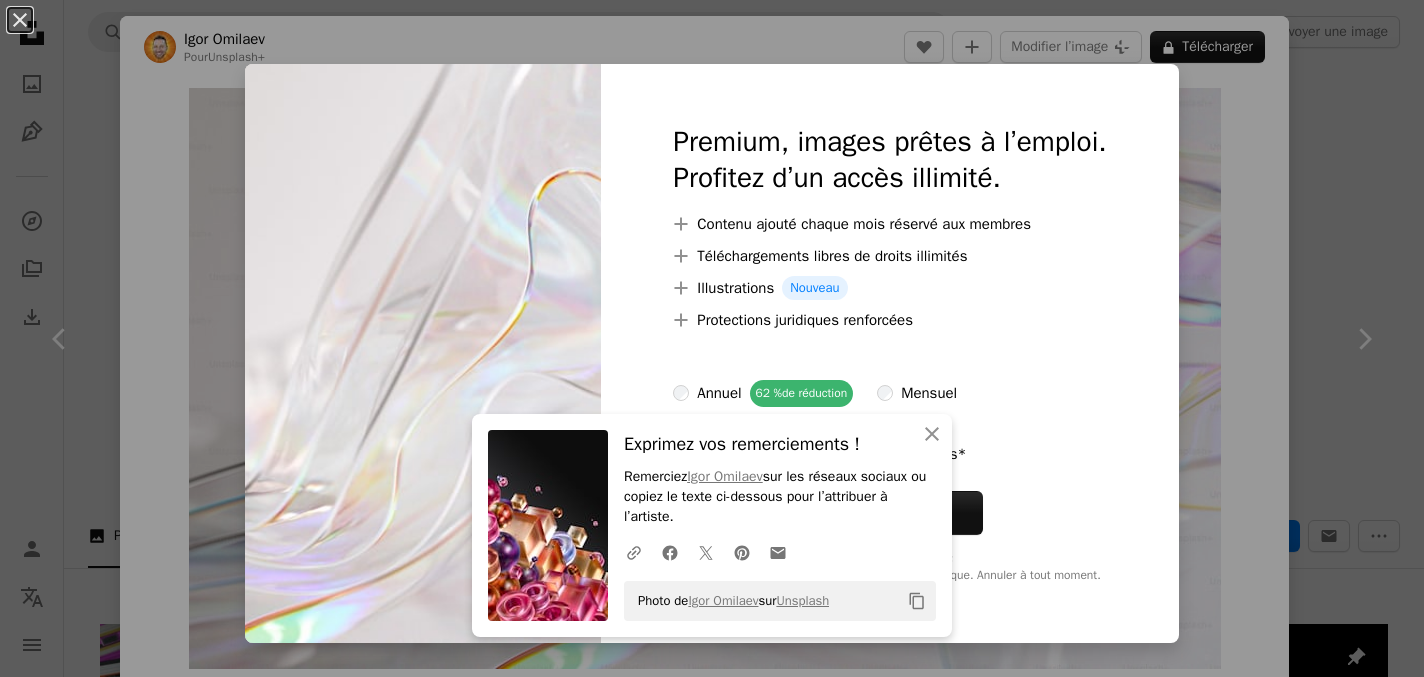 scroll, scrollTop: 1284, scrollLeft: 0, axis: vertical 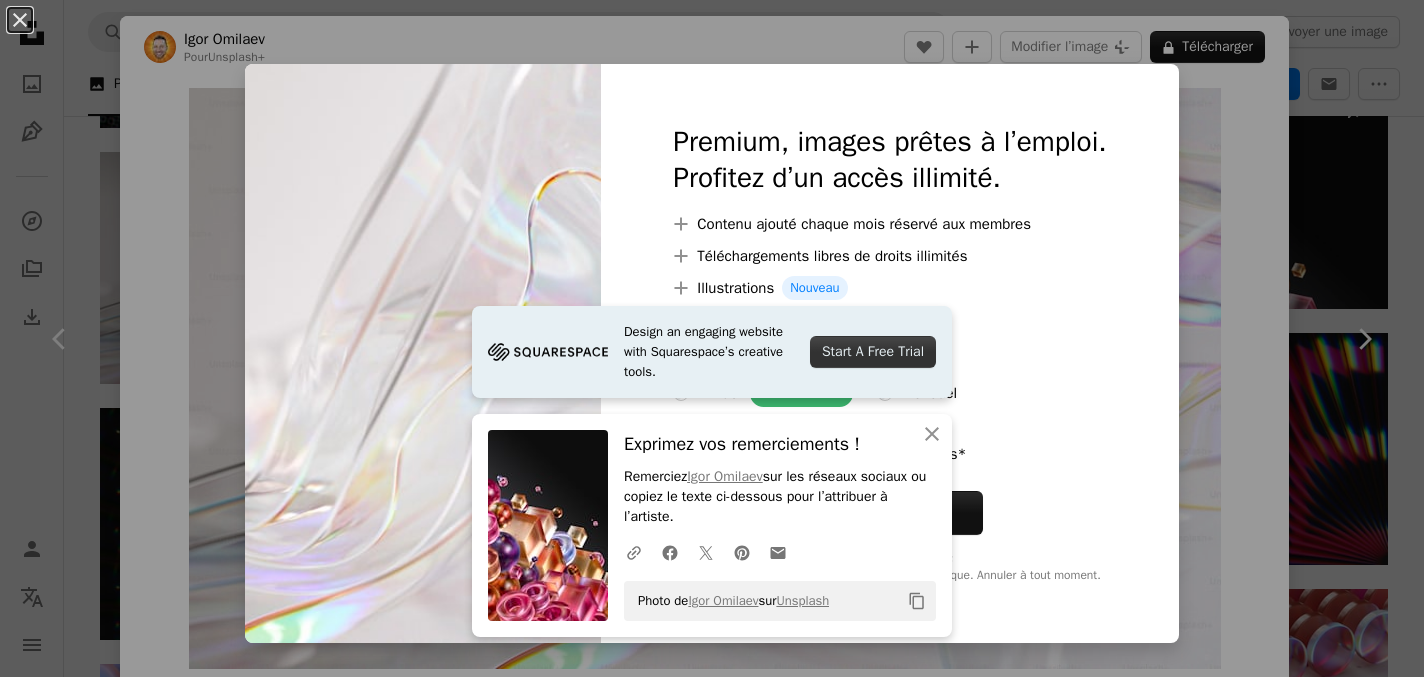 click at bounding box center (889, 411) 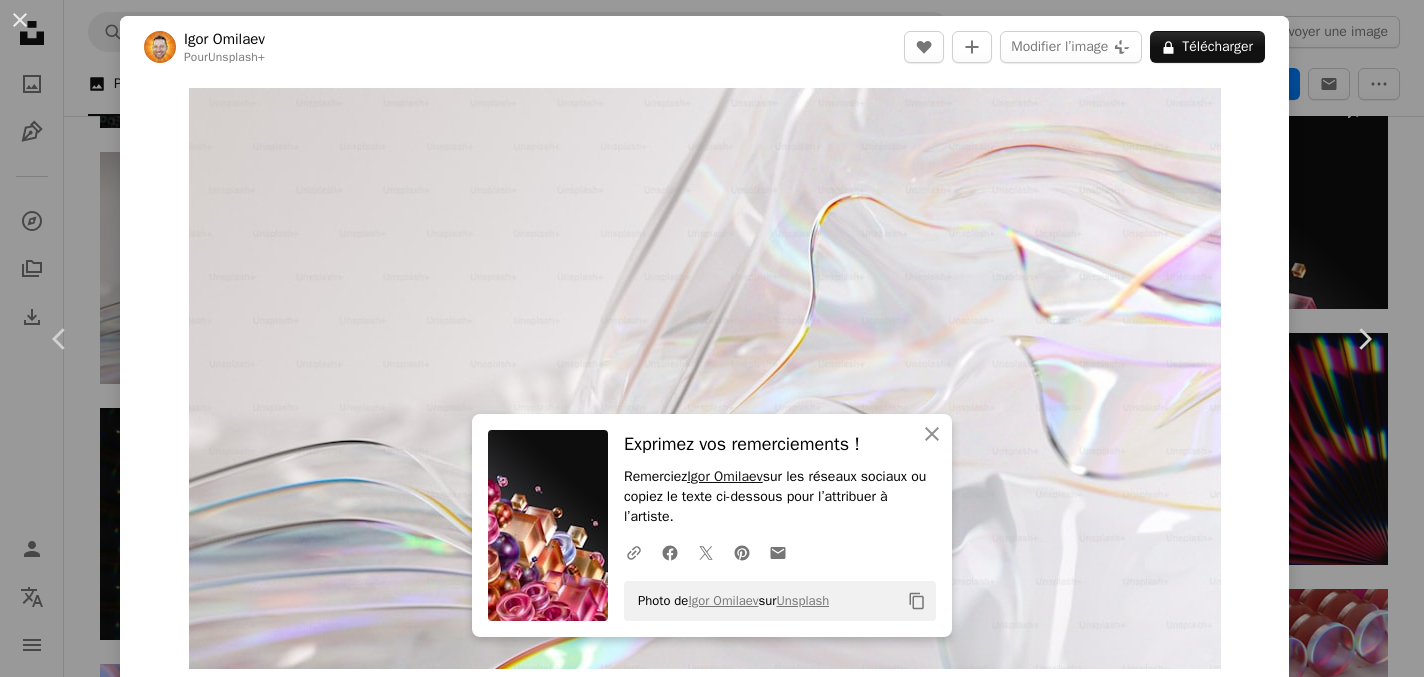 click on "Igor Omilaev" at bounding box center (725, 476) 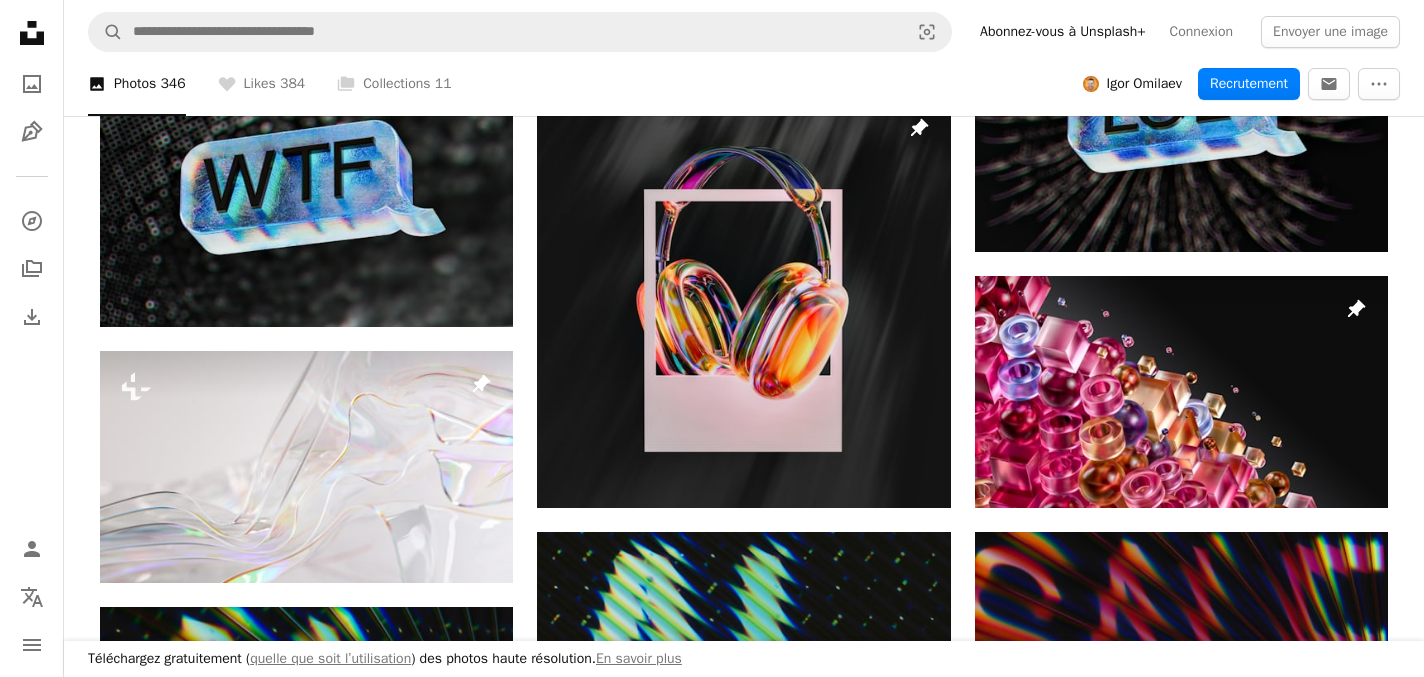 scroll, scrollTop: 1086, scrollLeft: 0, axis: vertical 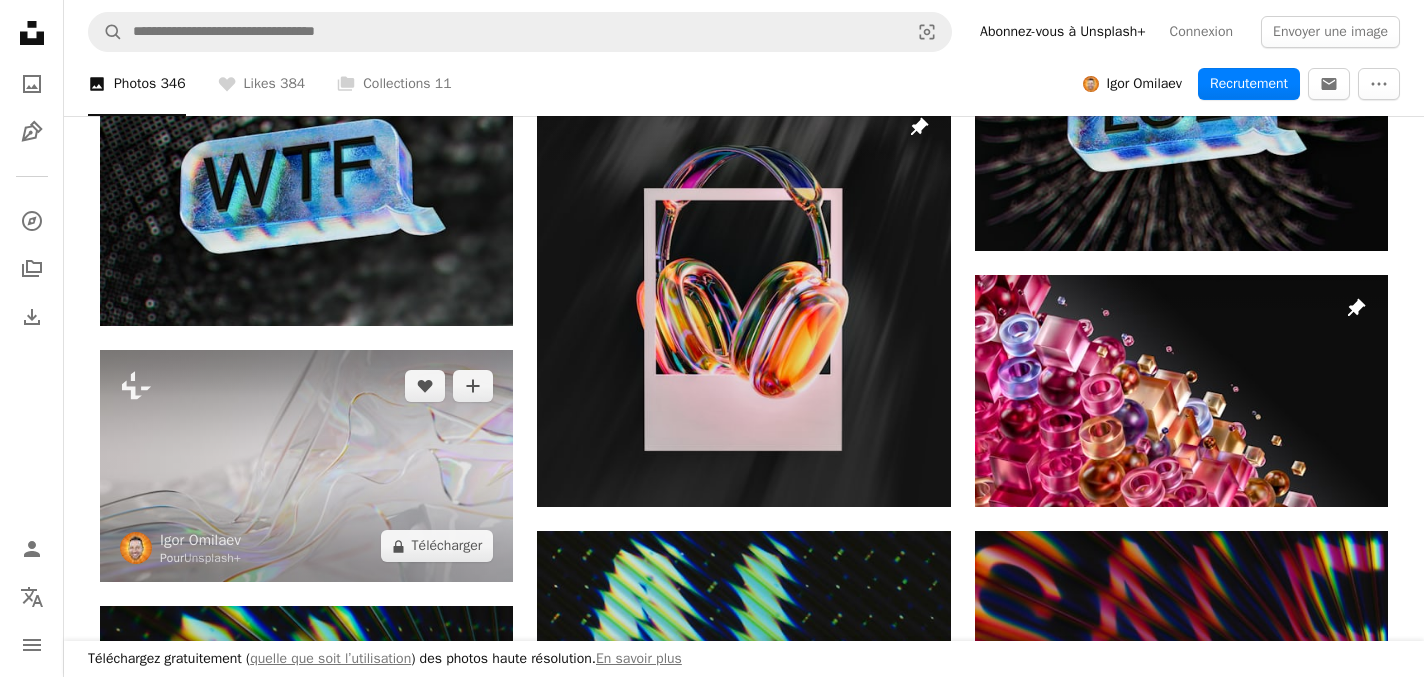 click at bounding box center (306, 466) 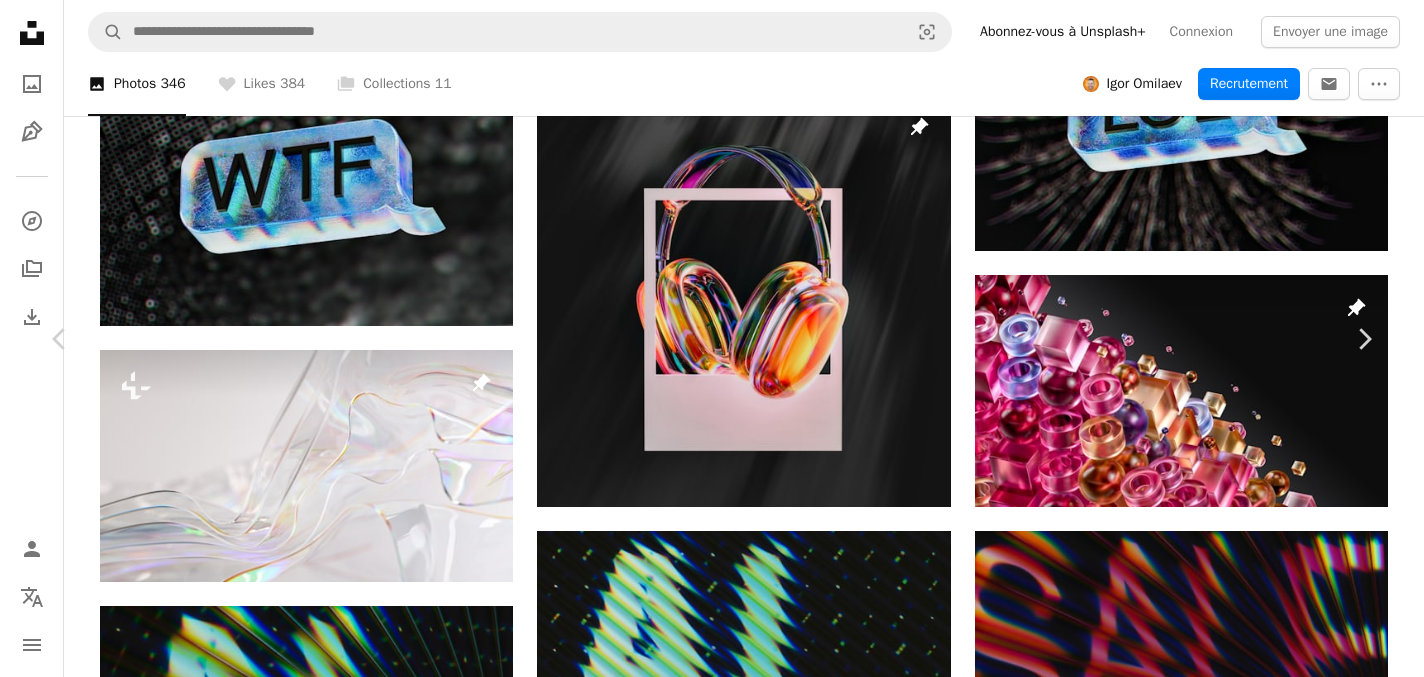 click on "A lock   Télécharger" at bounding box center (1207, 2446) 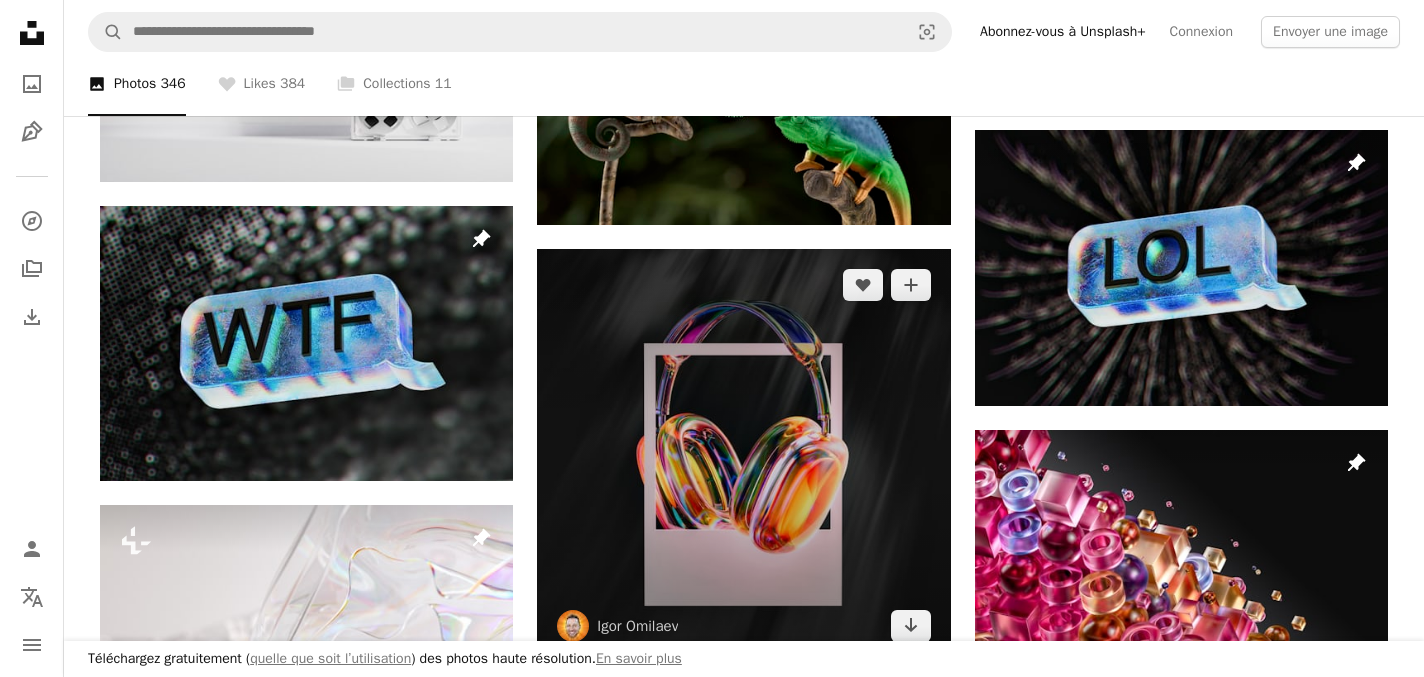 scroll, scrollTop: 0, scrollLeft: 0, axis: both 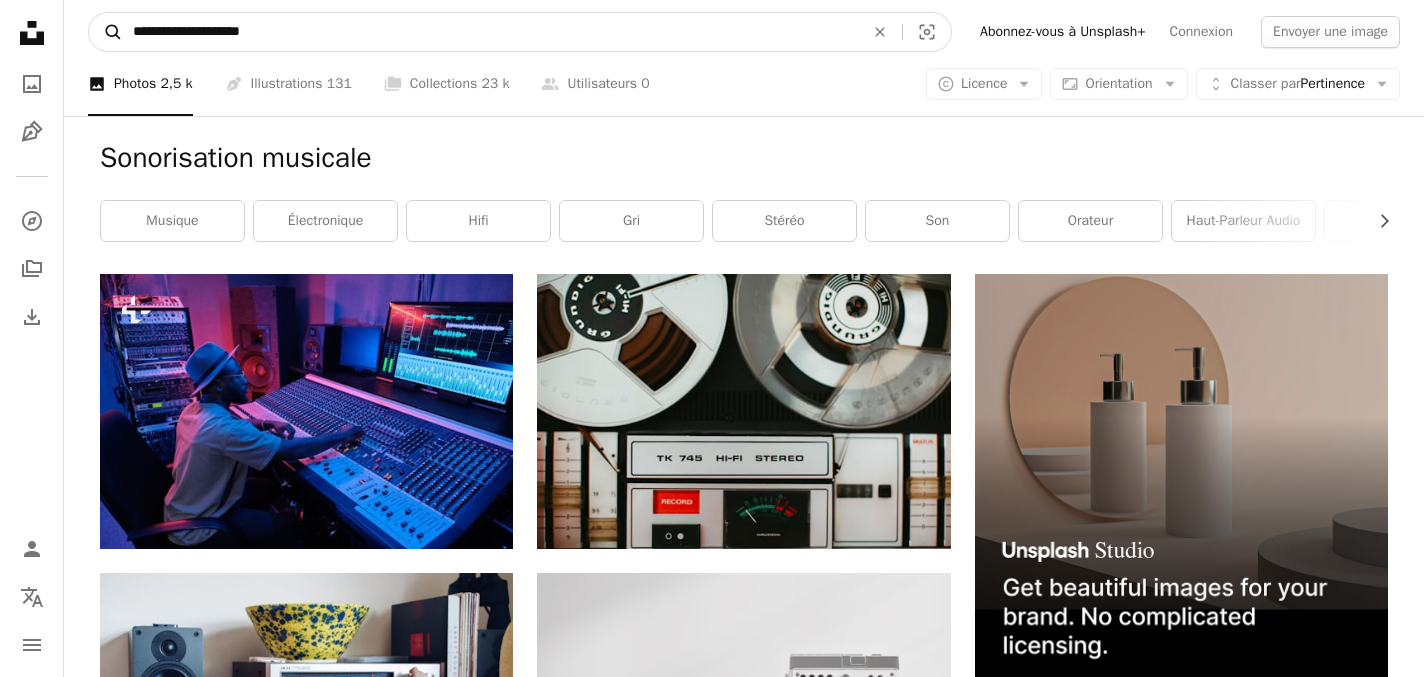 drag, startPoint x: 315, startPoint y: 35, endPoint x: 96, endPoint y: 20, distance: 219.51309 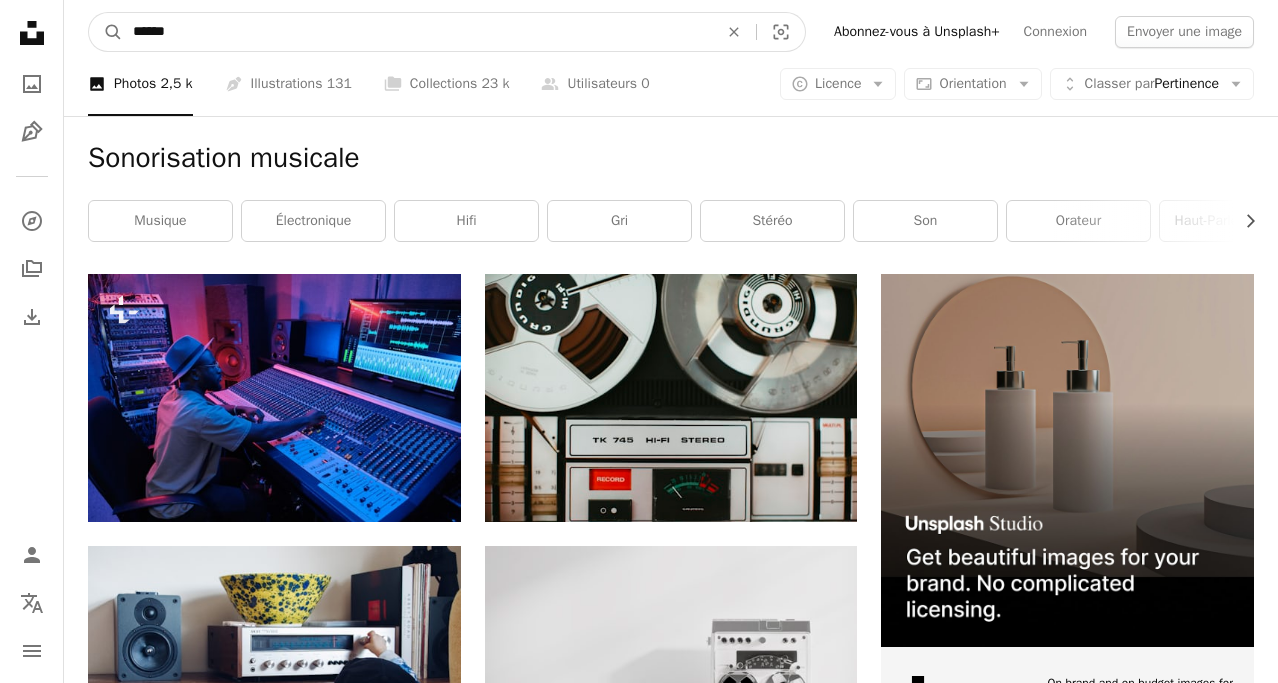 type on "******" 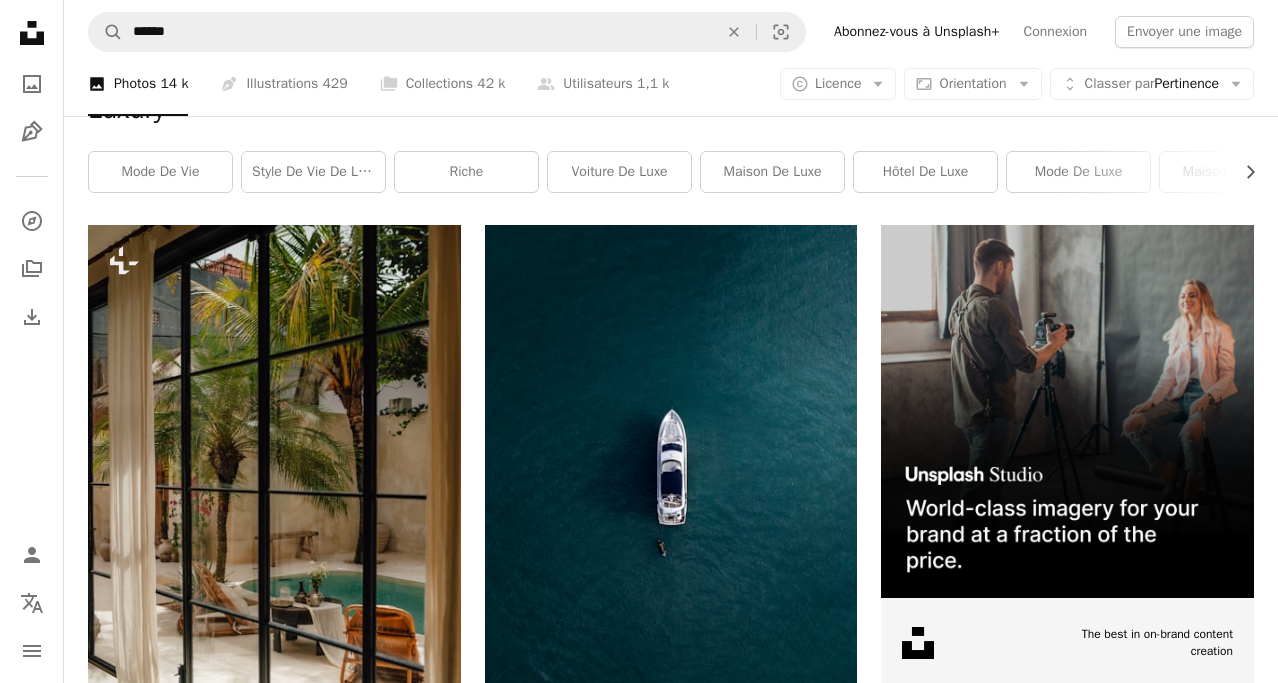 scroll, scrollTop: 0, scrollLeft: 0, axis: both 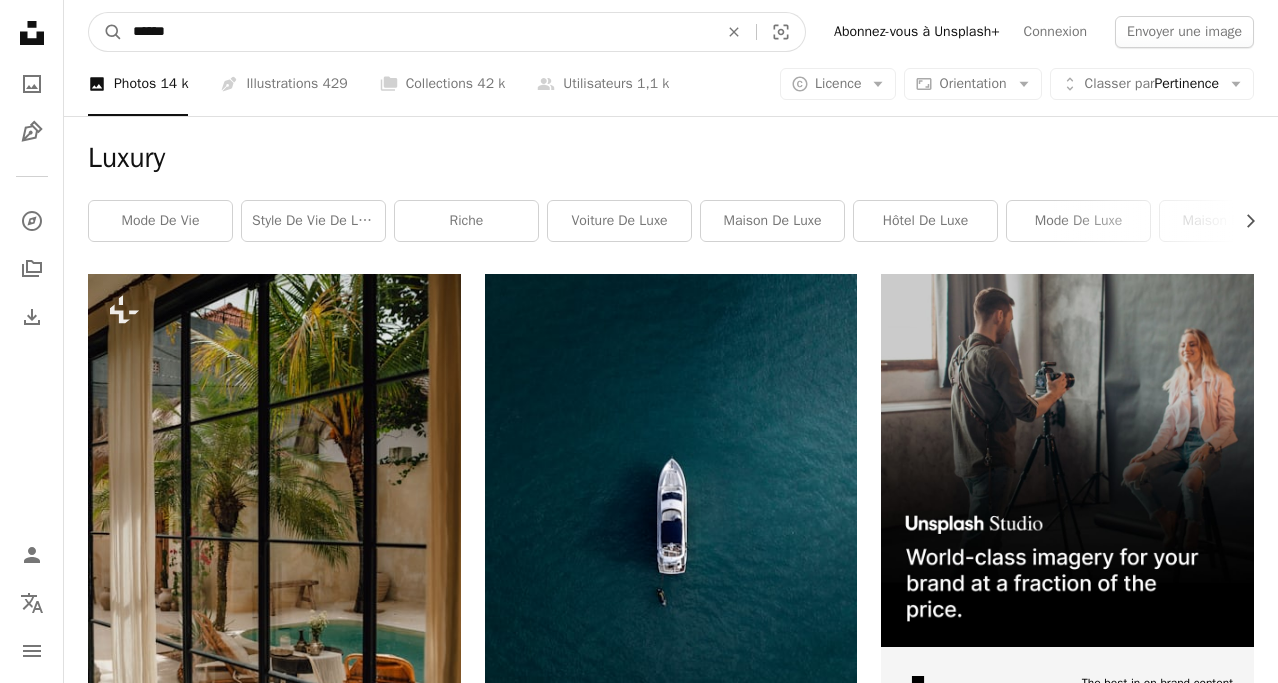 drag, startPoint x: 201, startPoint y: 30, endPoint x: 66, endPoint y: 27, distance: 135.03333 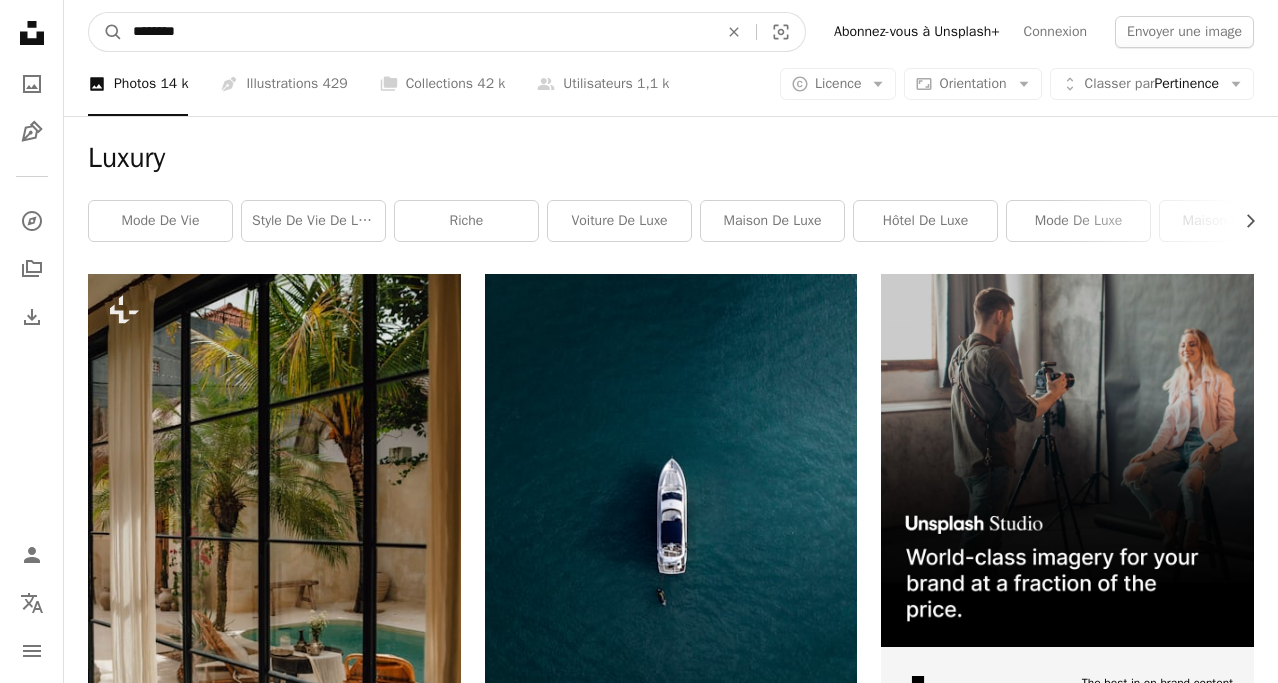 type on "********" 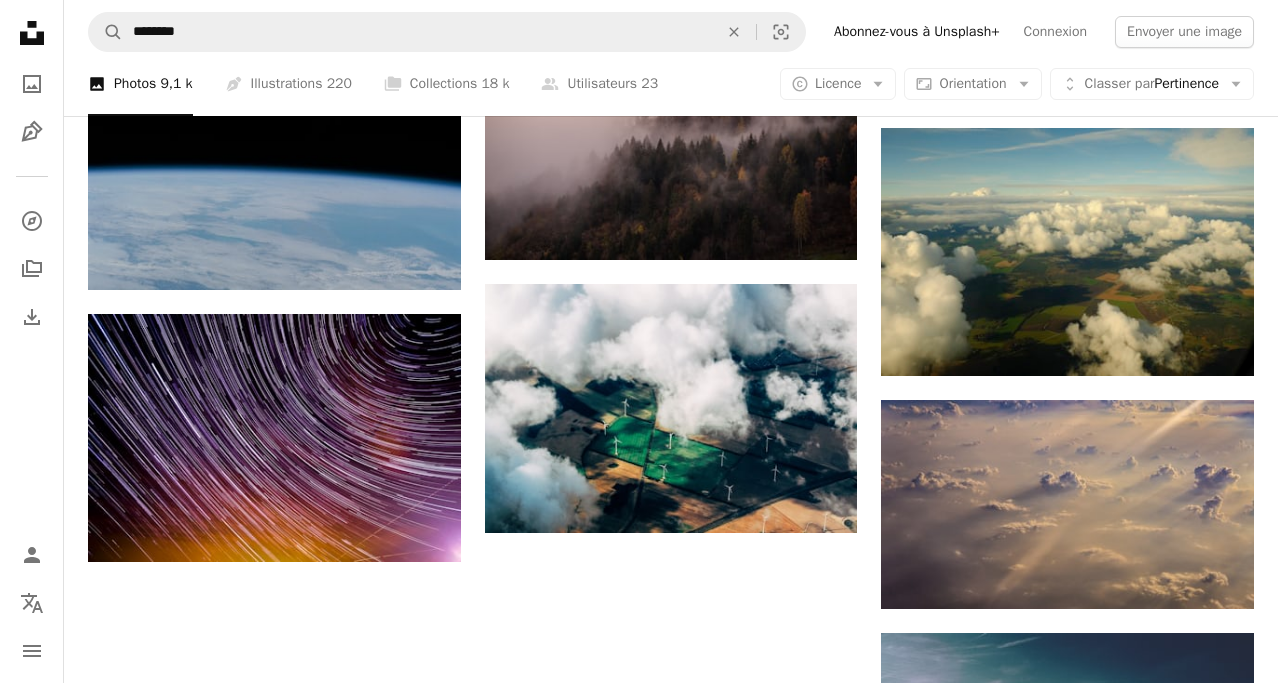 scroll, scrollTop: 1750, scrollLeft: 0, axis: vertical 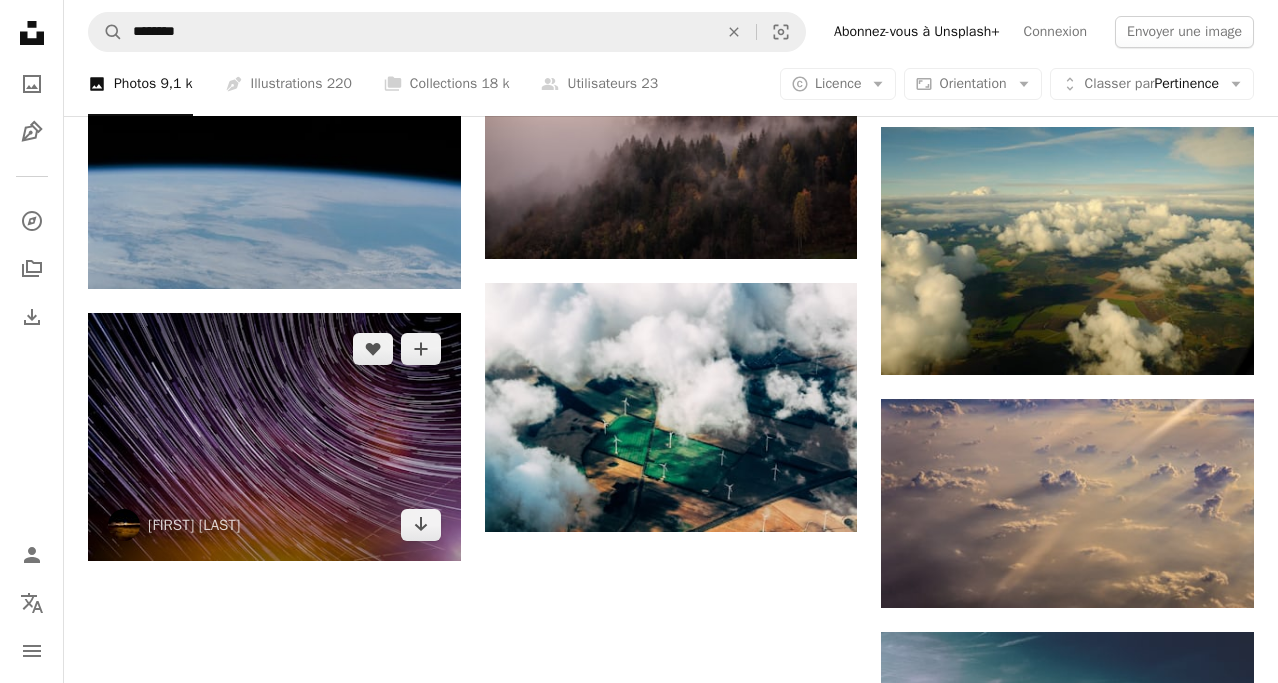 click at bounding box center (274, 437) 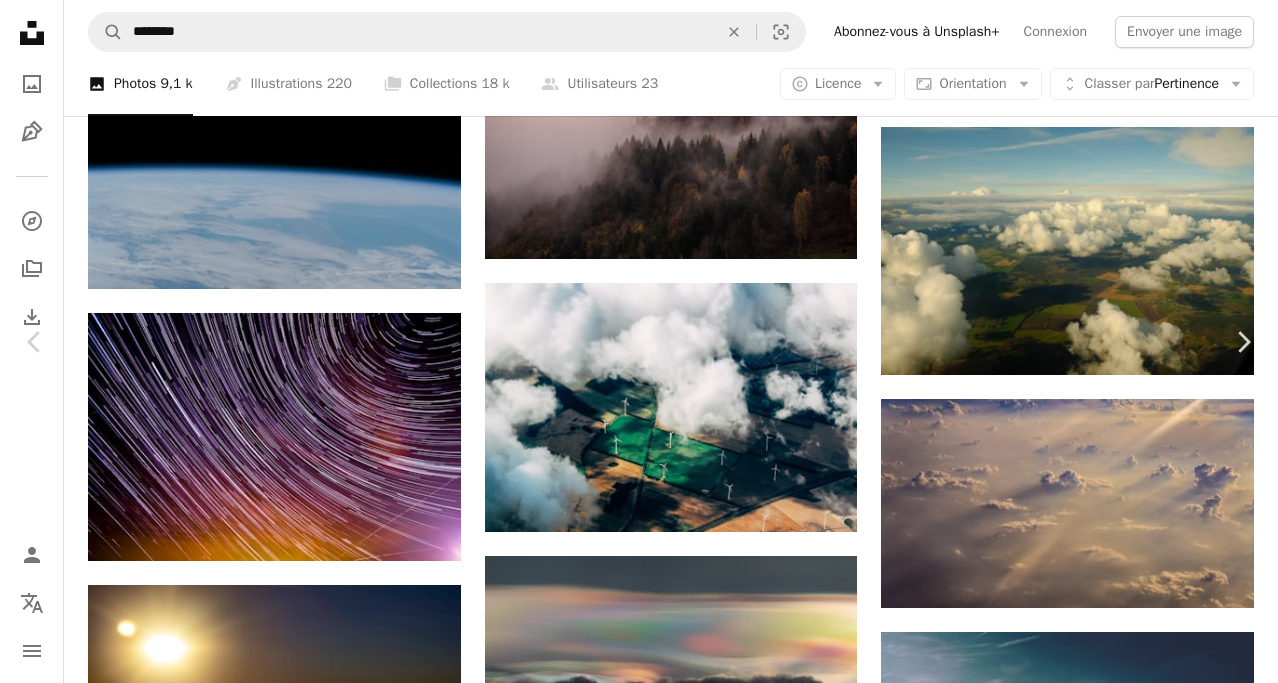 click 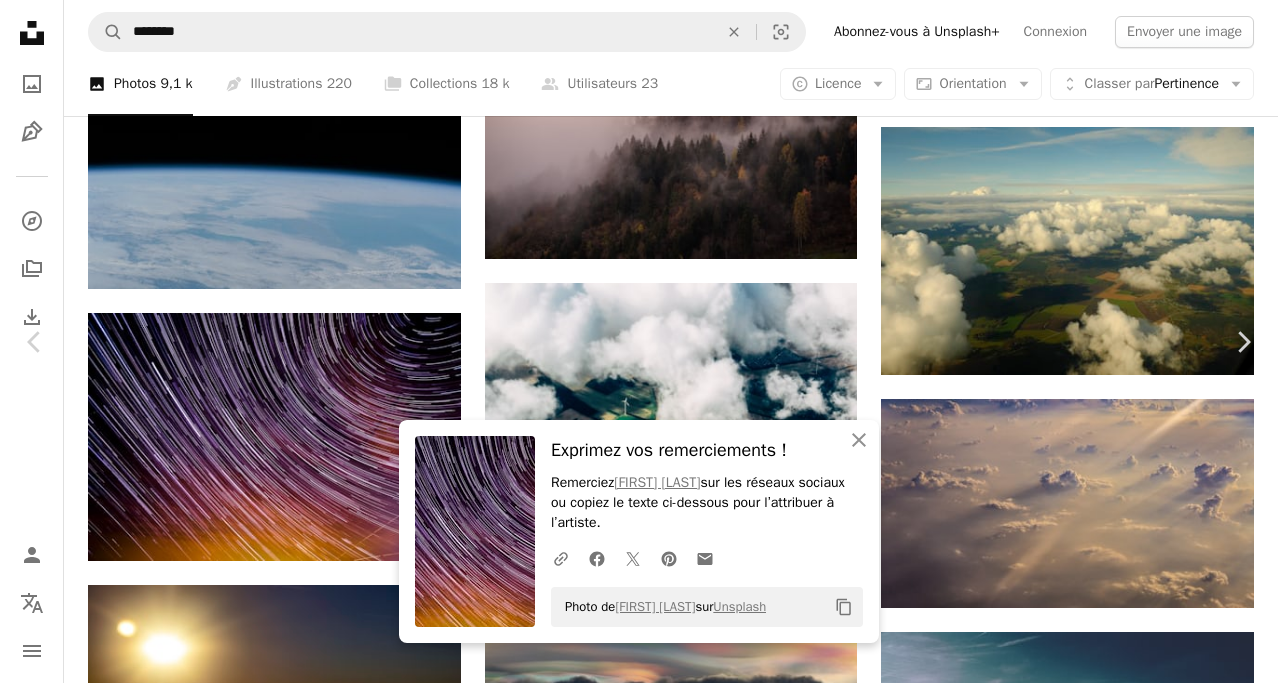 click on "Chevron down" 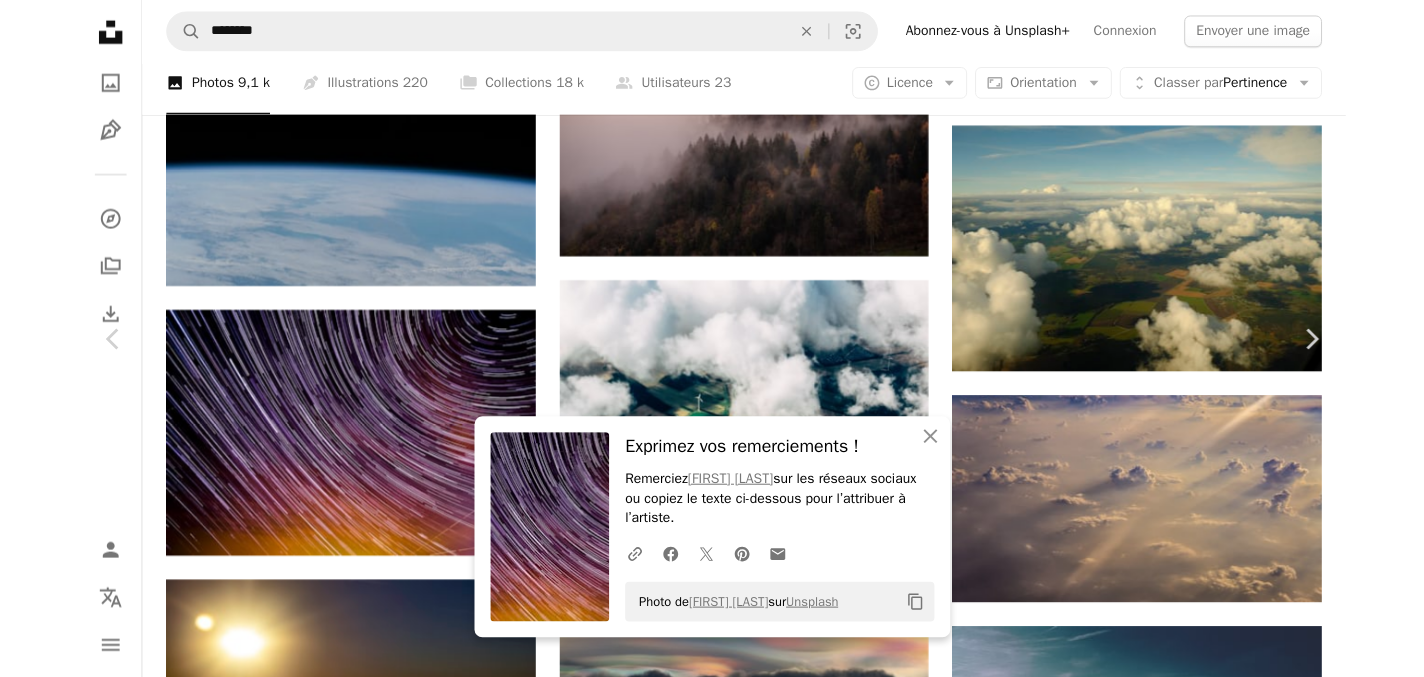 scroll, scrollTop: 1889, scrollLeft: 0, axis: vertical 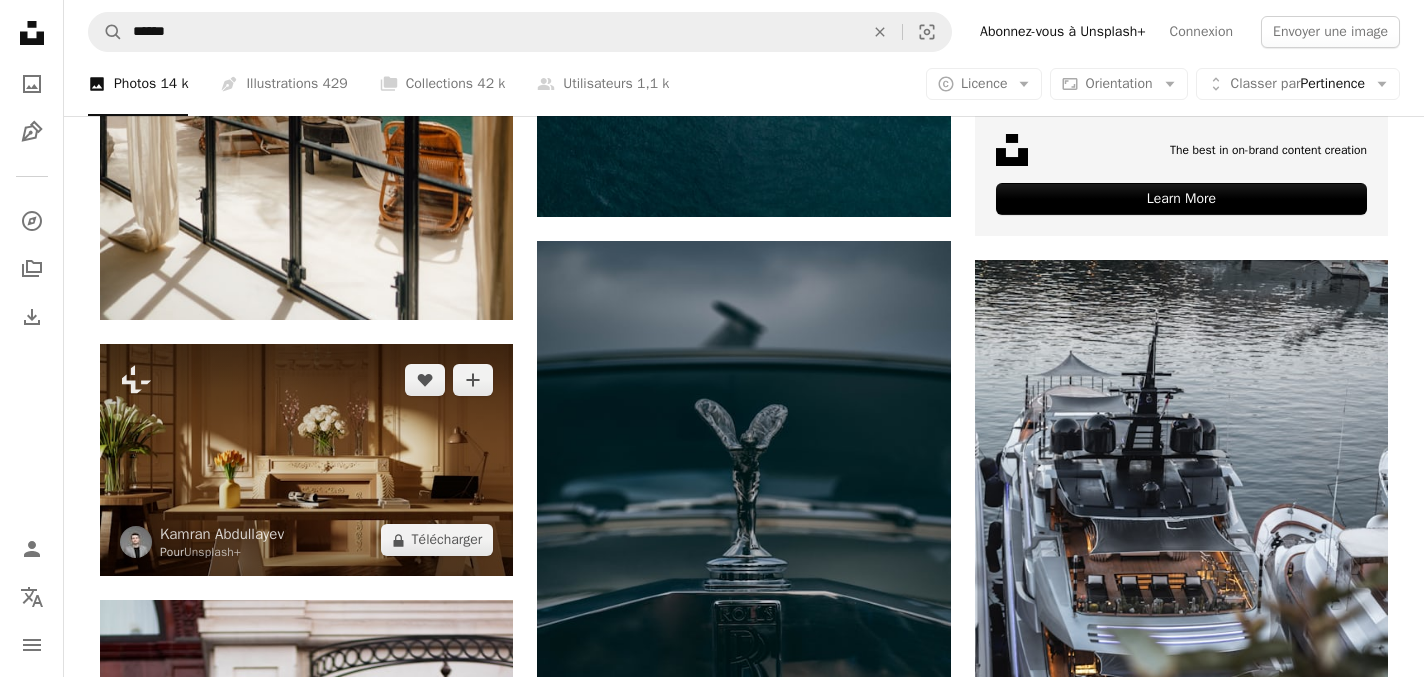 click at bounding box center (306, 460) 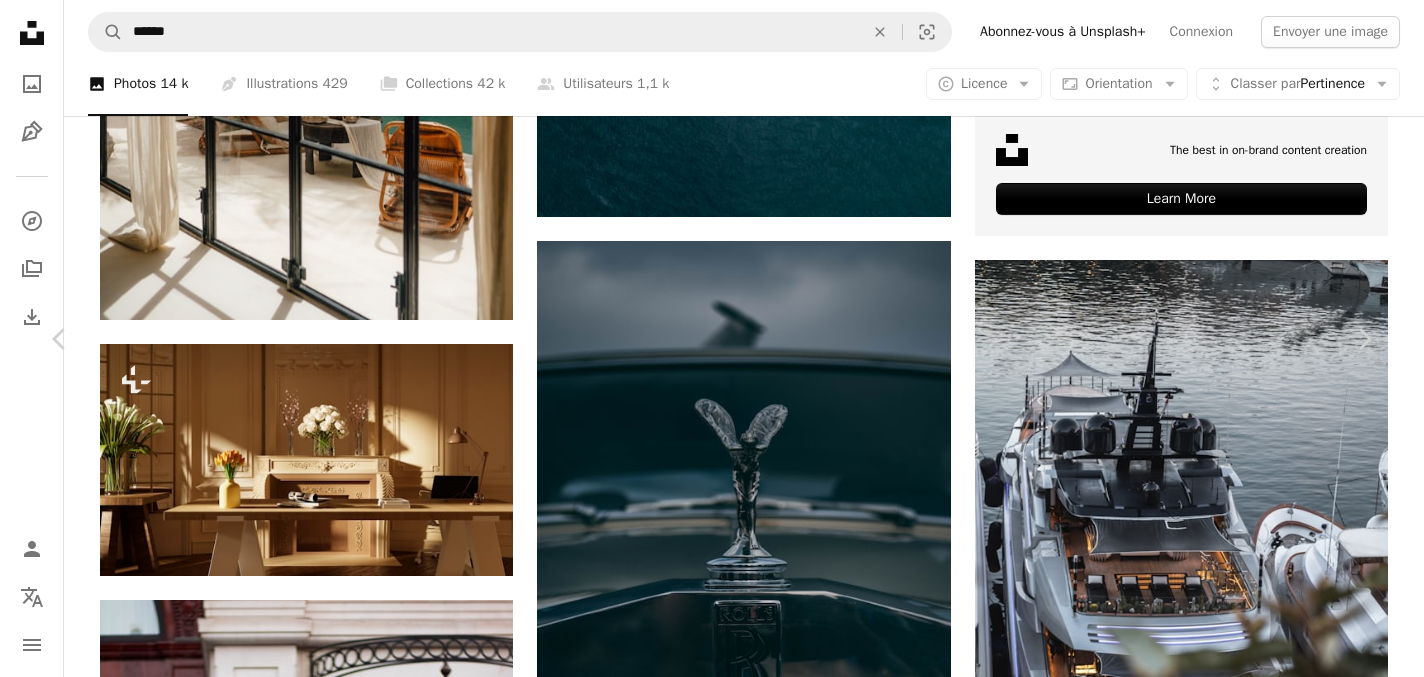 click on "A lock   Télécharger" at bounding box center (1207, 4813) 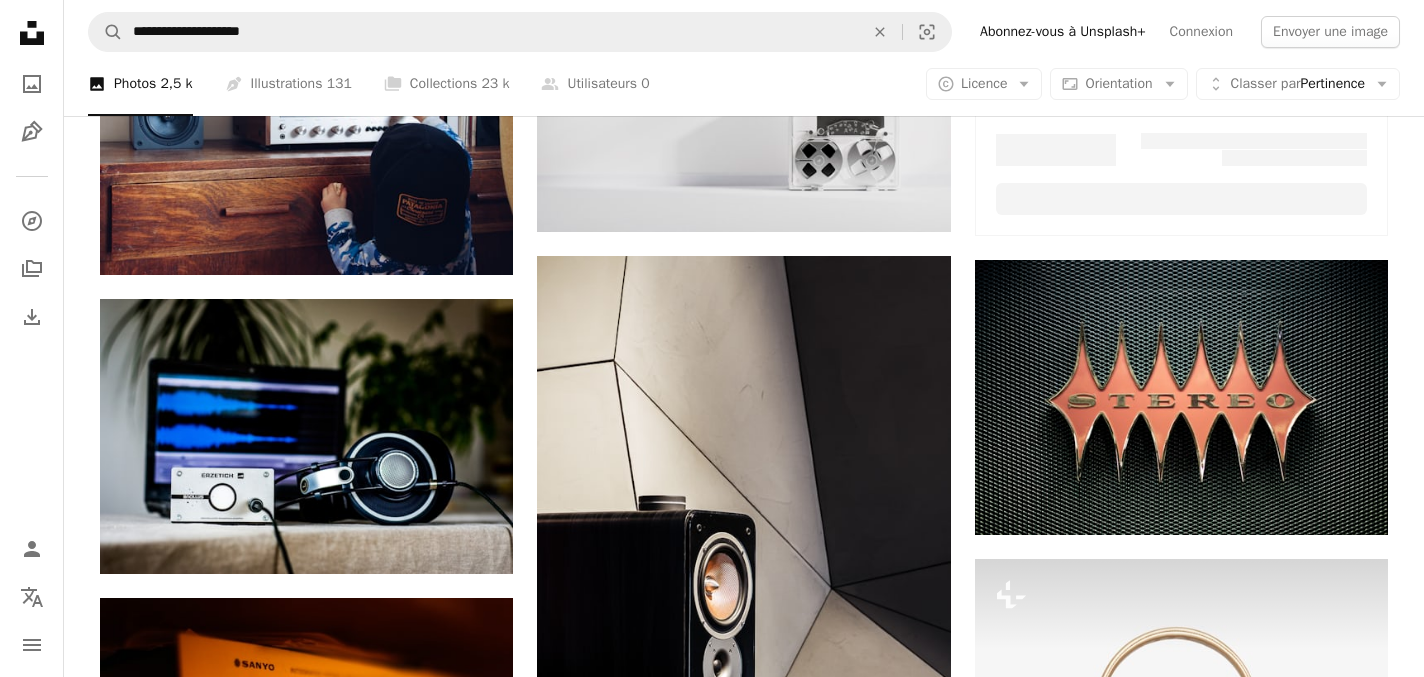 scroll, scrollTop: 0, scrollLeft: 0, axis: both 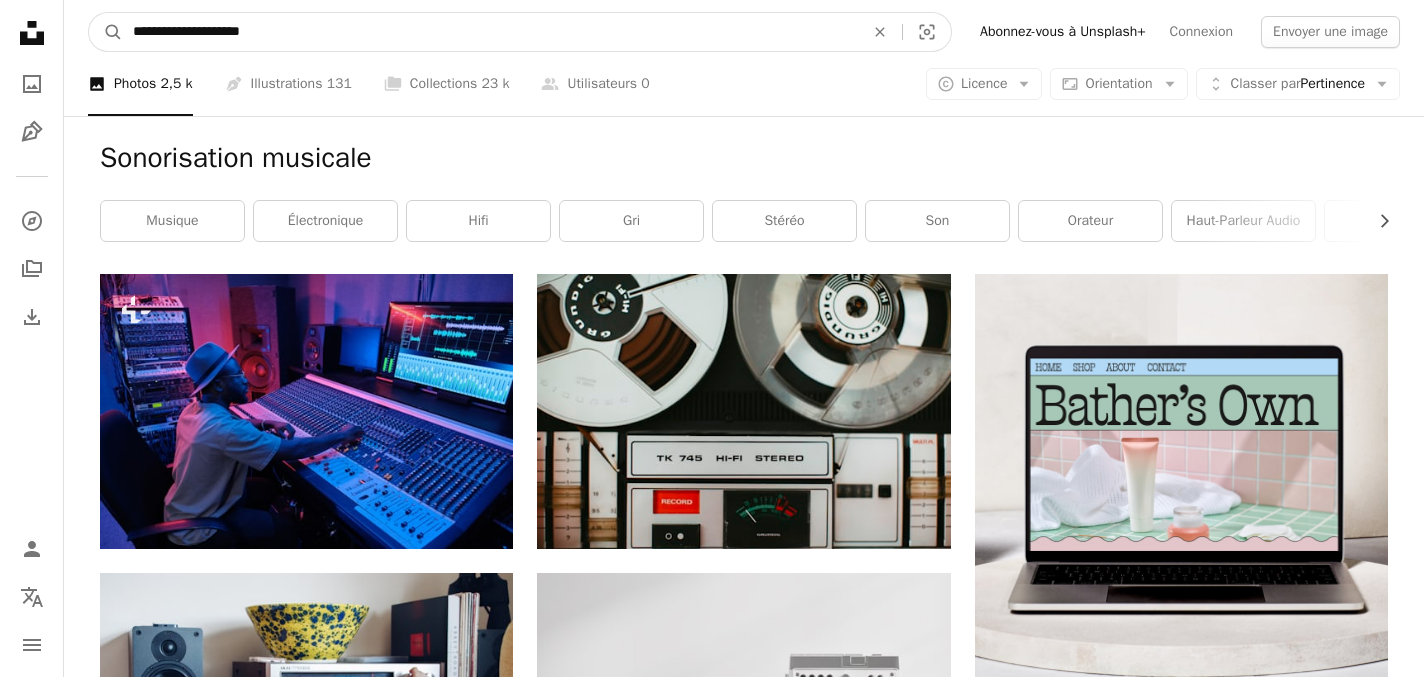 drag, startPoint x: 309, startPoint y: 29, endPoint x: 67, endPoint y: 10, distance: 242.74472 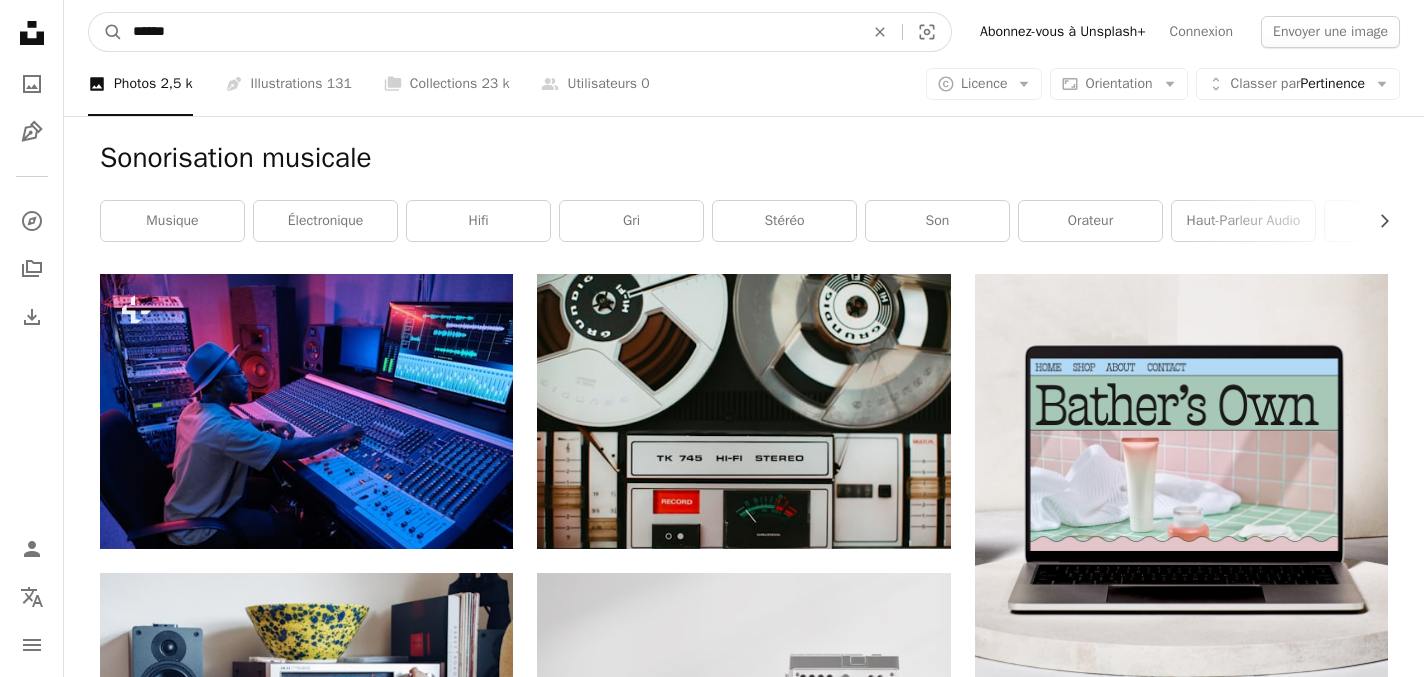 type on "******" 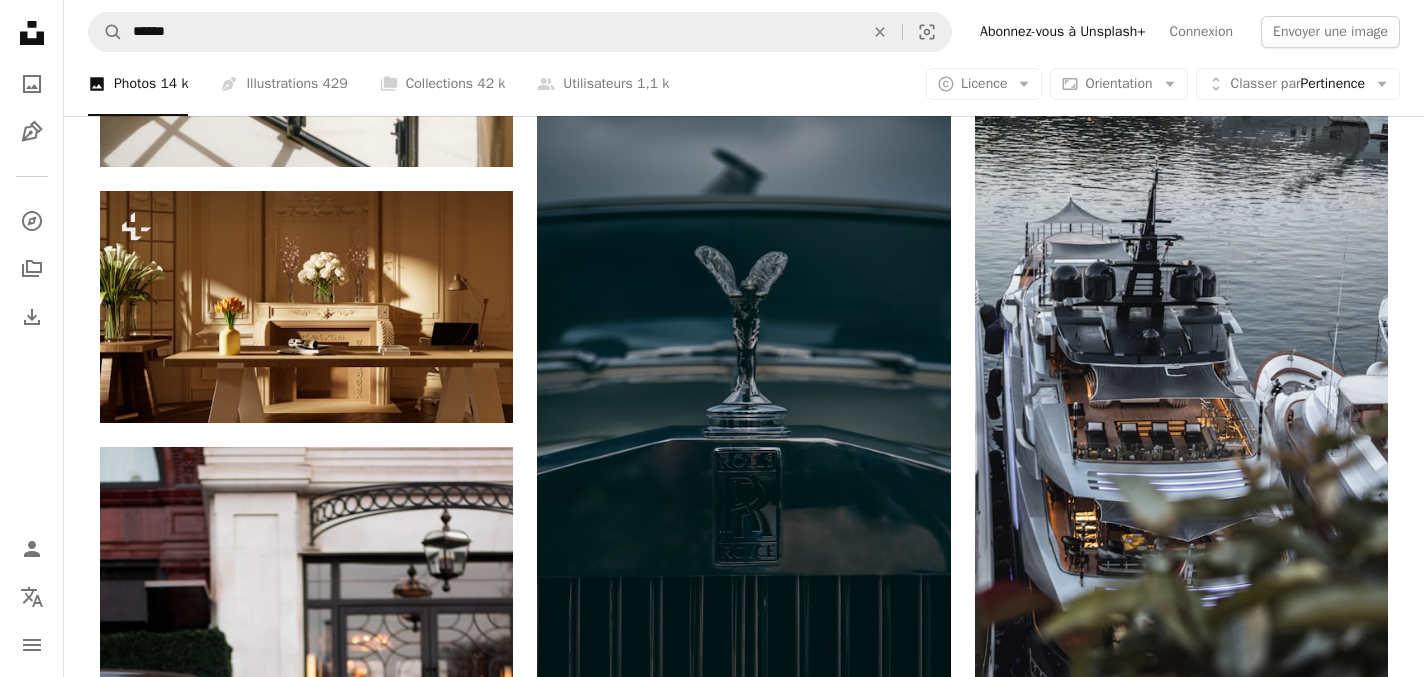 scroll, scrollTop: 732, scrollLeft: 0, axis: vertical 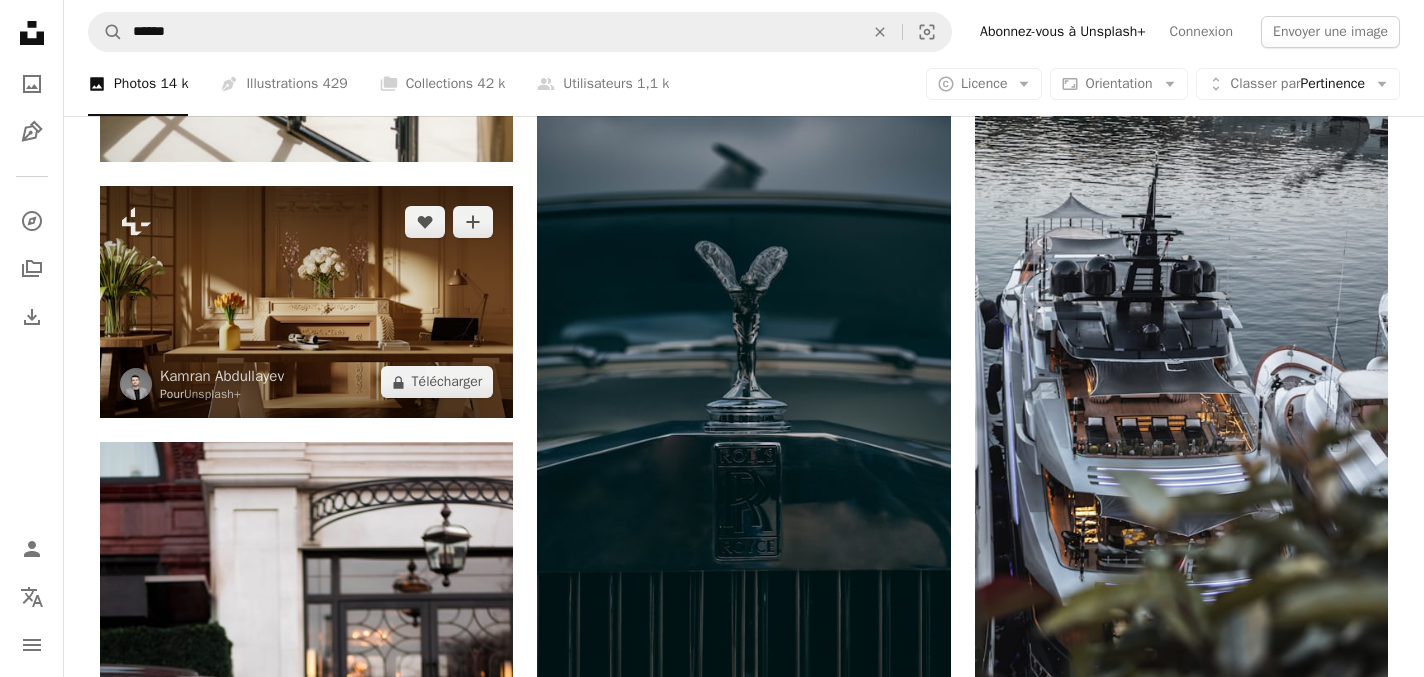 click at bounding box center [306, 302] 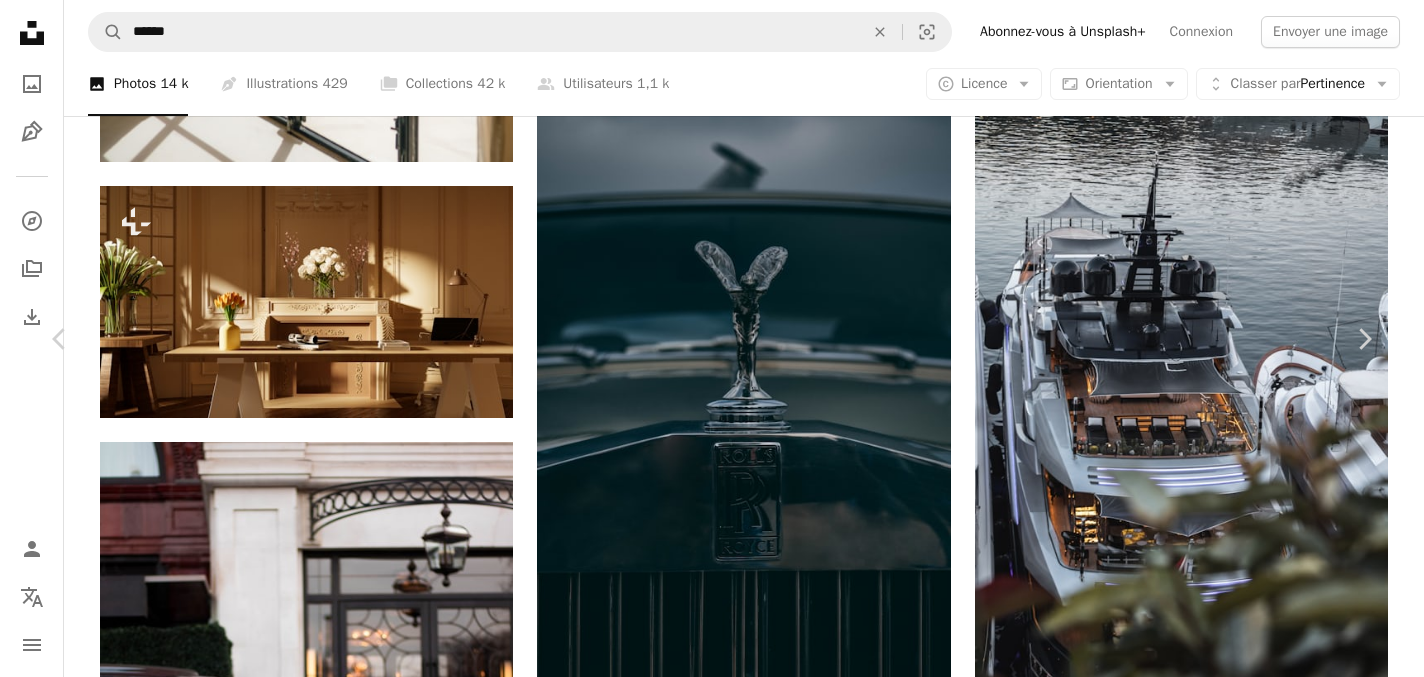 click on "A lock   Télécharger" at bounding box center [1207, 4655] 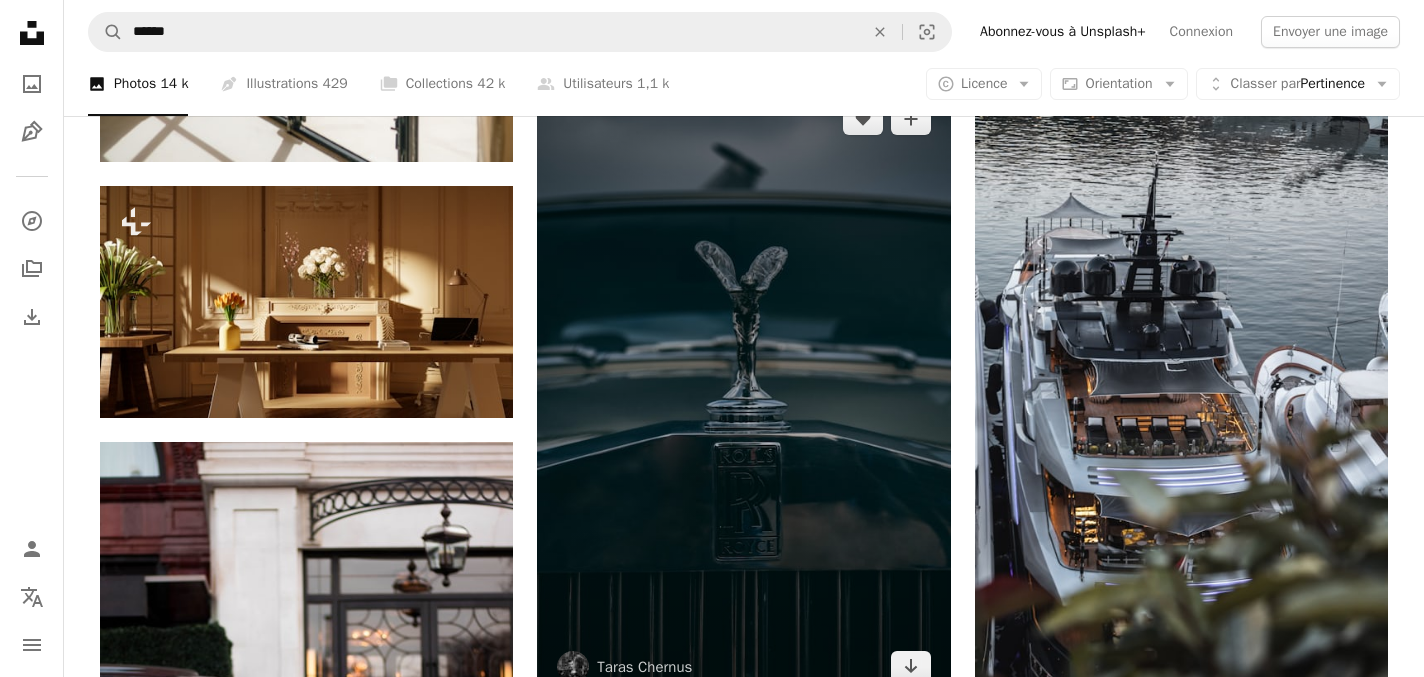 click at bounding box center (743, 393) 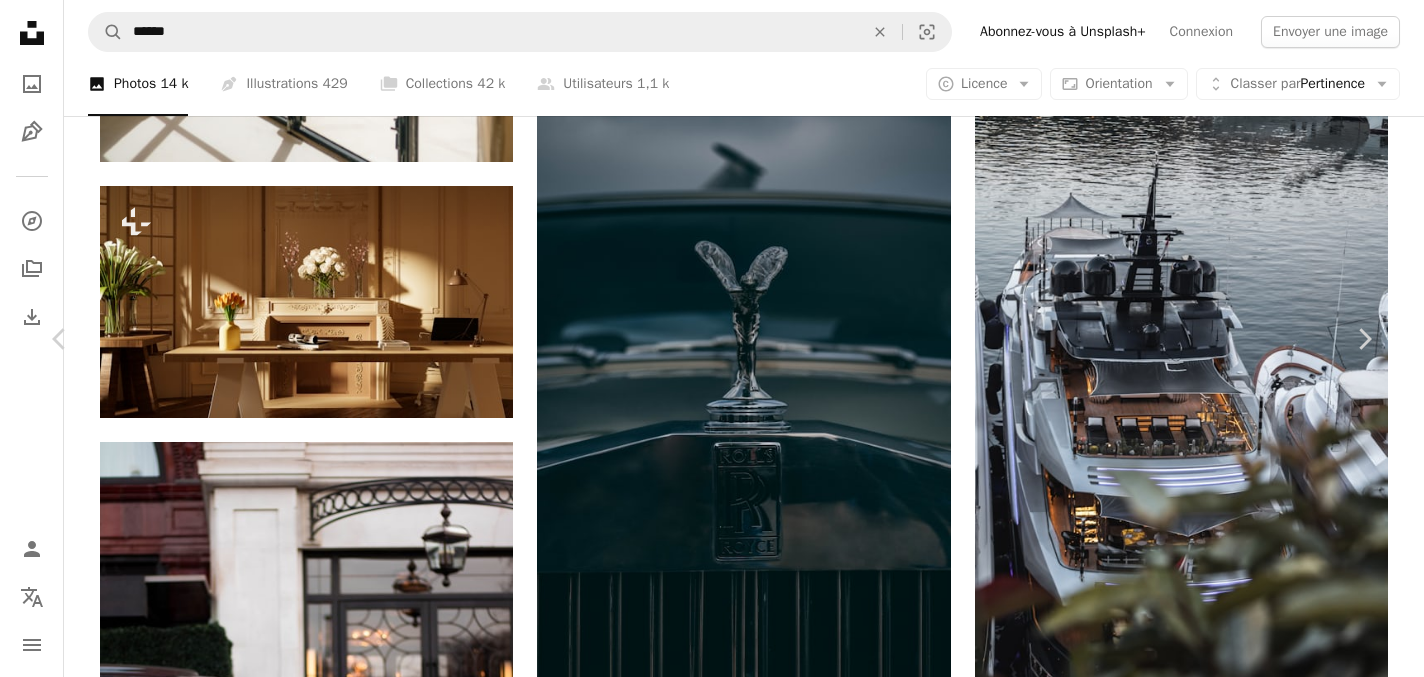 click on "Télécharger gratuitement" at bounding box center (1142, 4655) 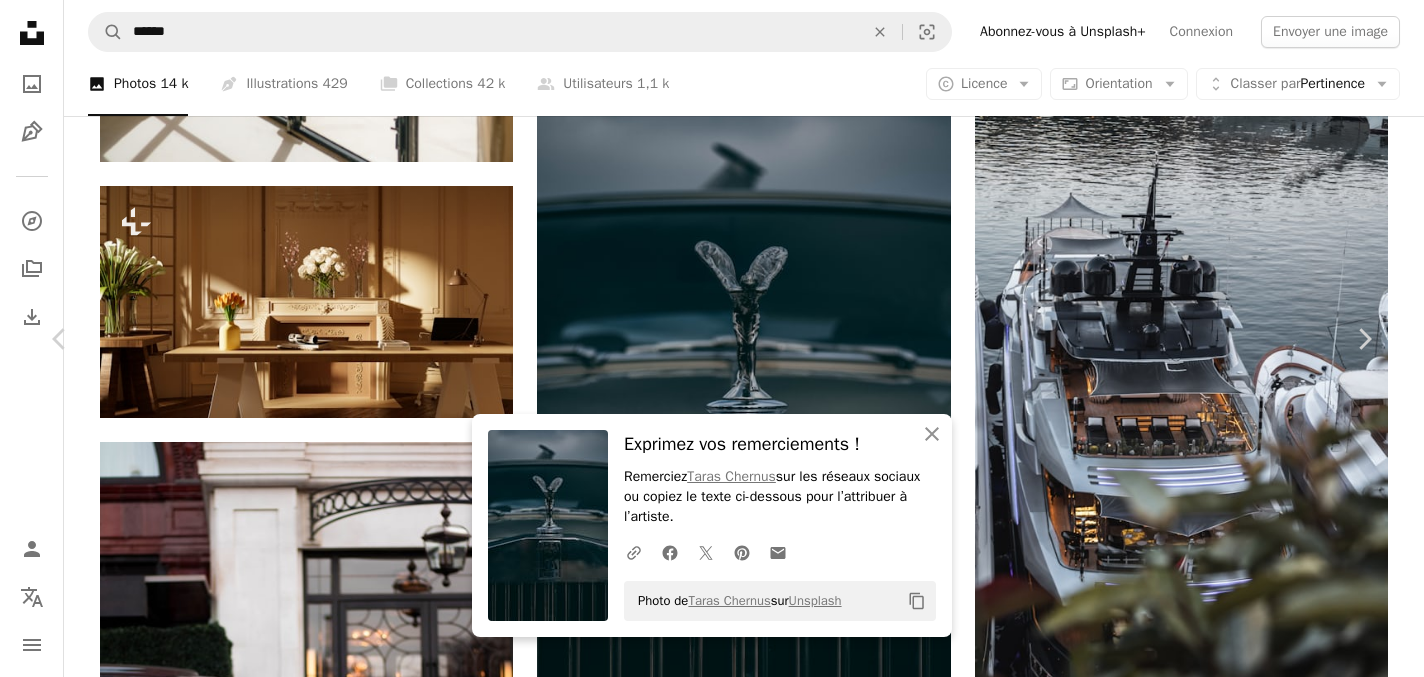 click on "Zoom in" at bounding box center [704, 4986] 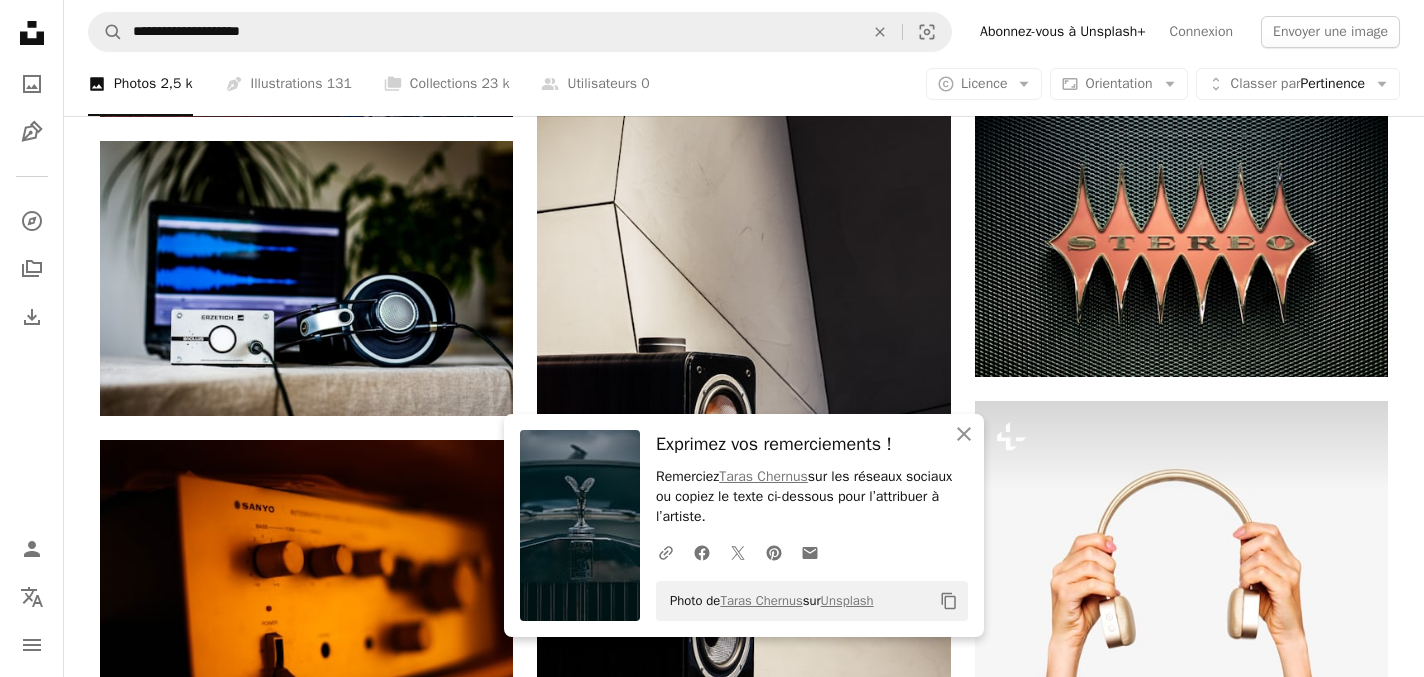 scroll, scrollTop: 0, scrollLeft: 0, axis: both 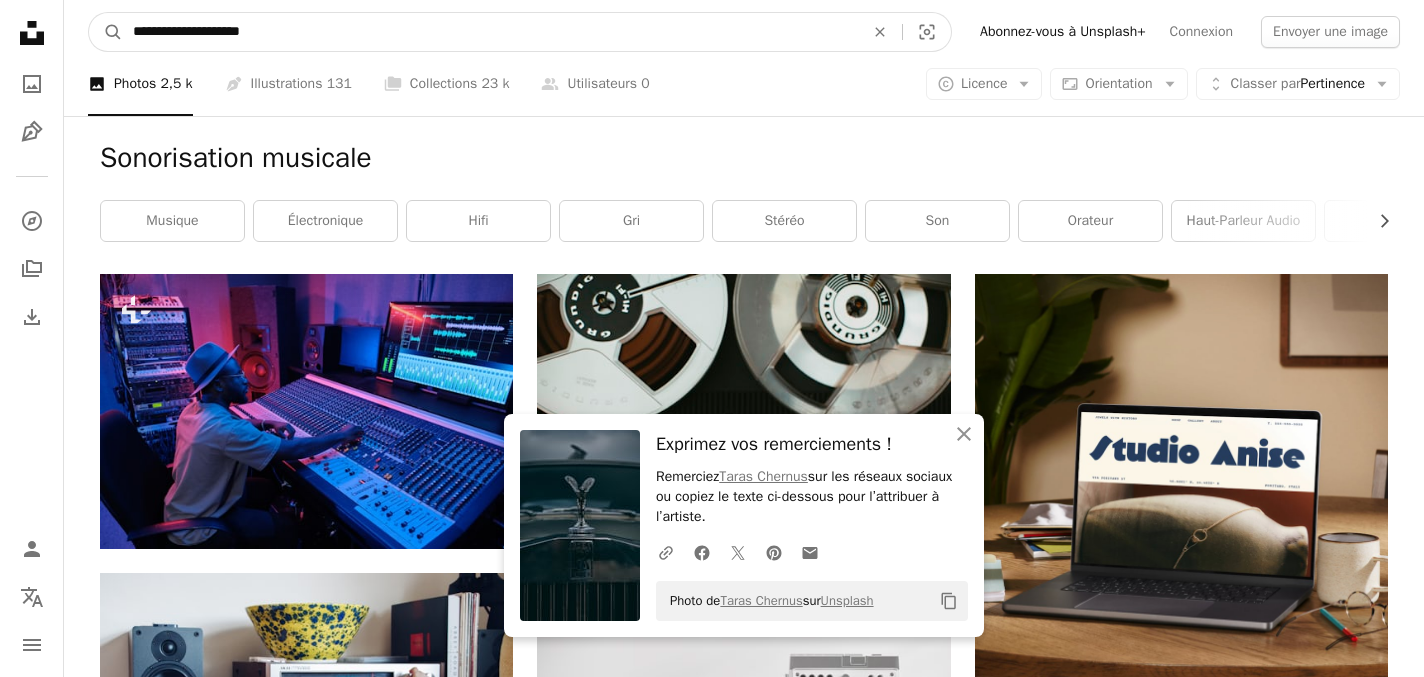 drag, startPoint x: 303, startPoint y: 32, endPoint x: 83, endPoint y: 9, distance: 221.199 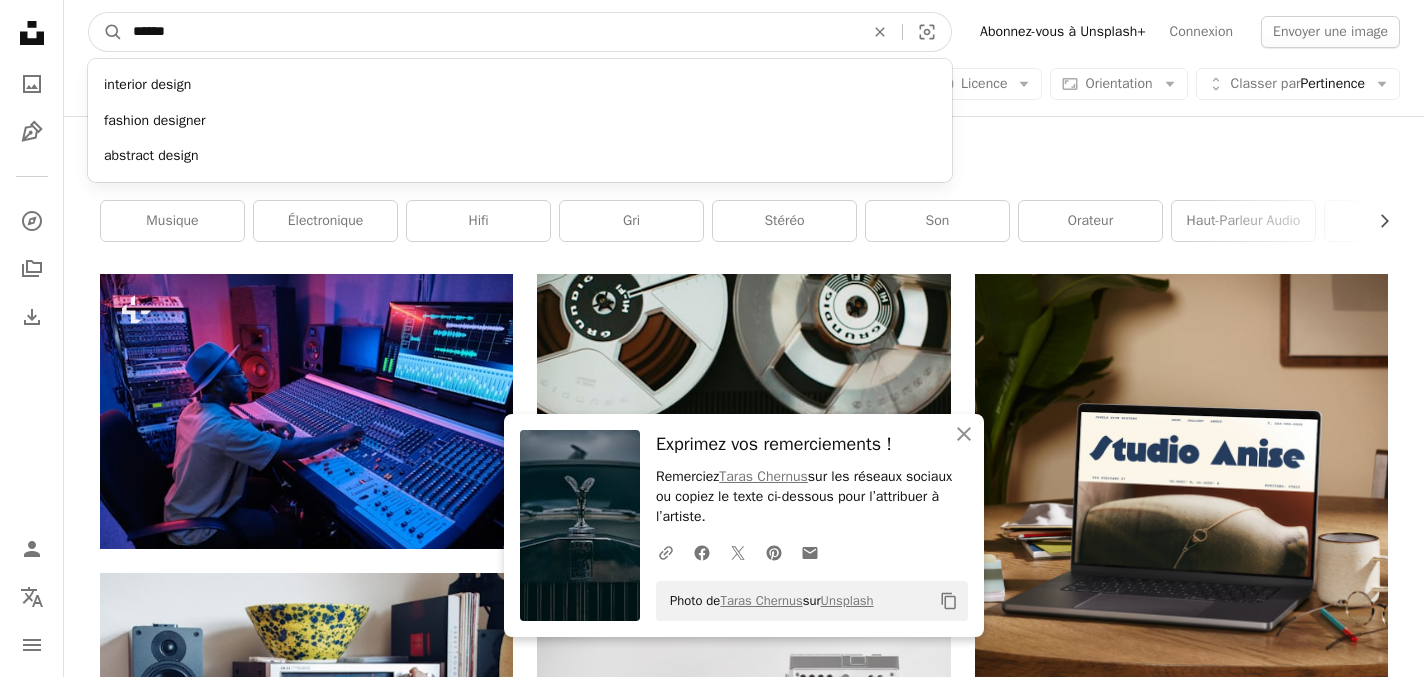 type on "******" 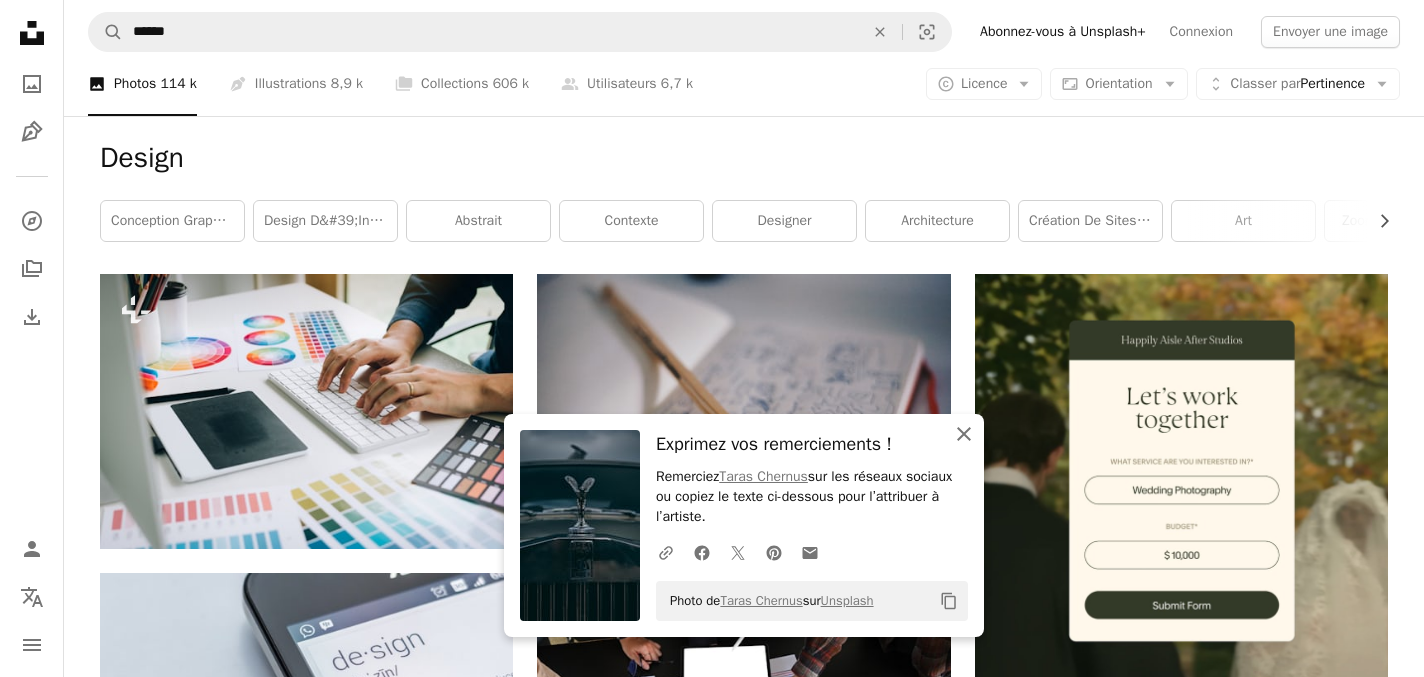 click on "An X shape" 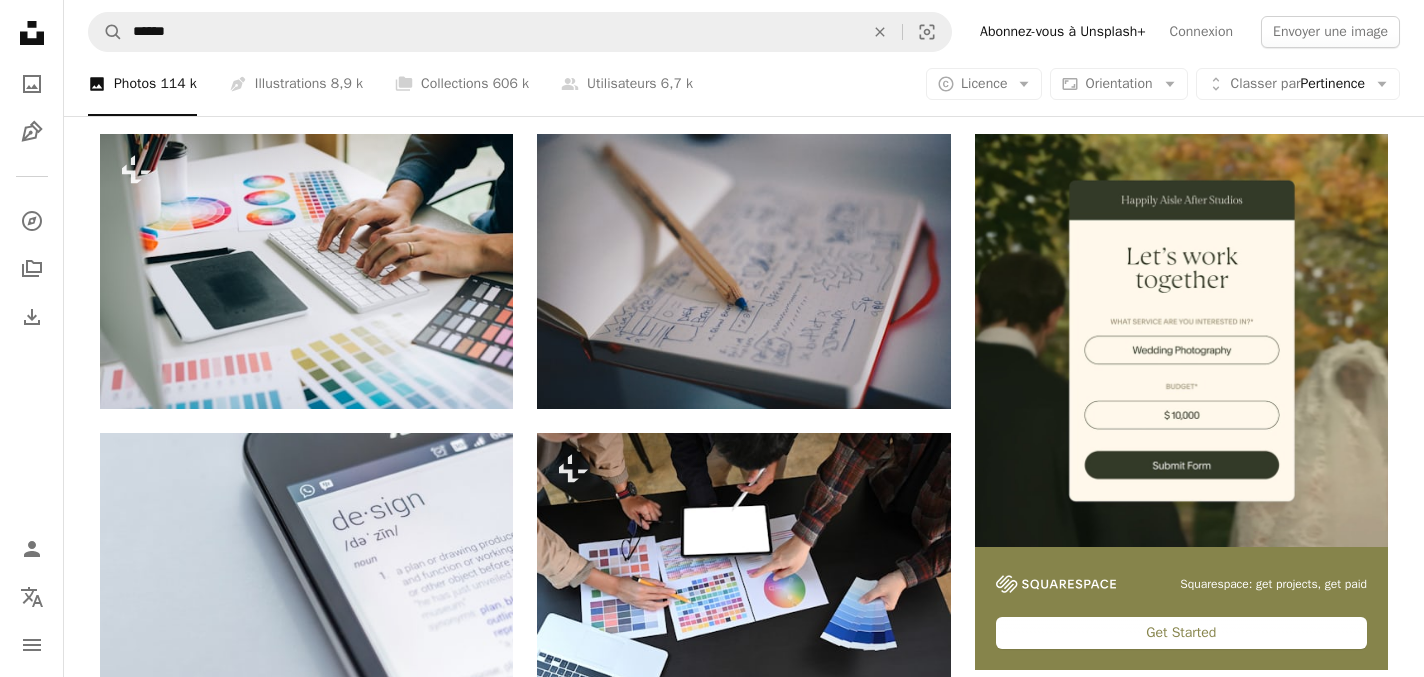 scroll, scrollTop: 0, scrollLeft: 0, axis: both 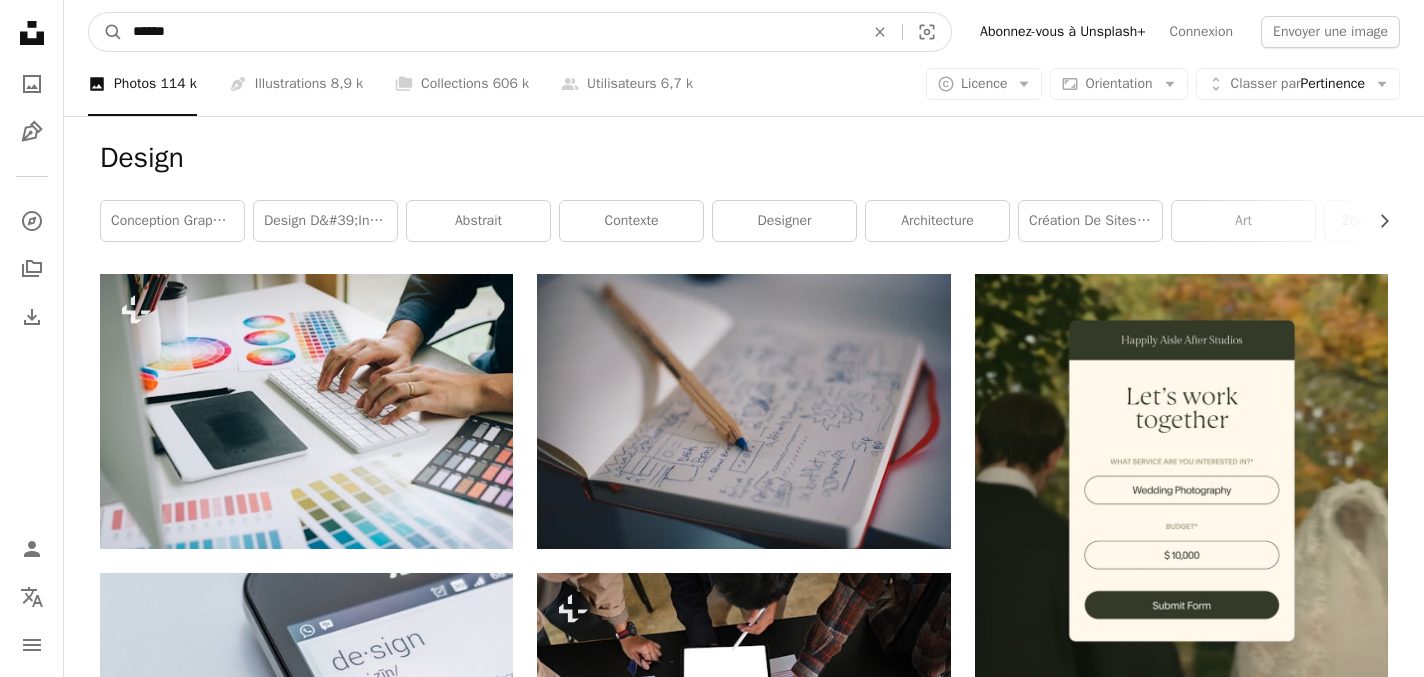 click on "******" at bounding box center [490, 32] 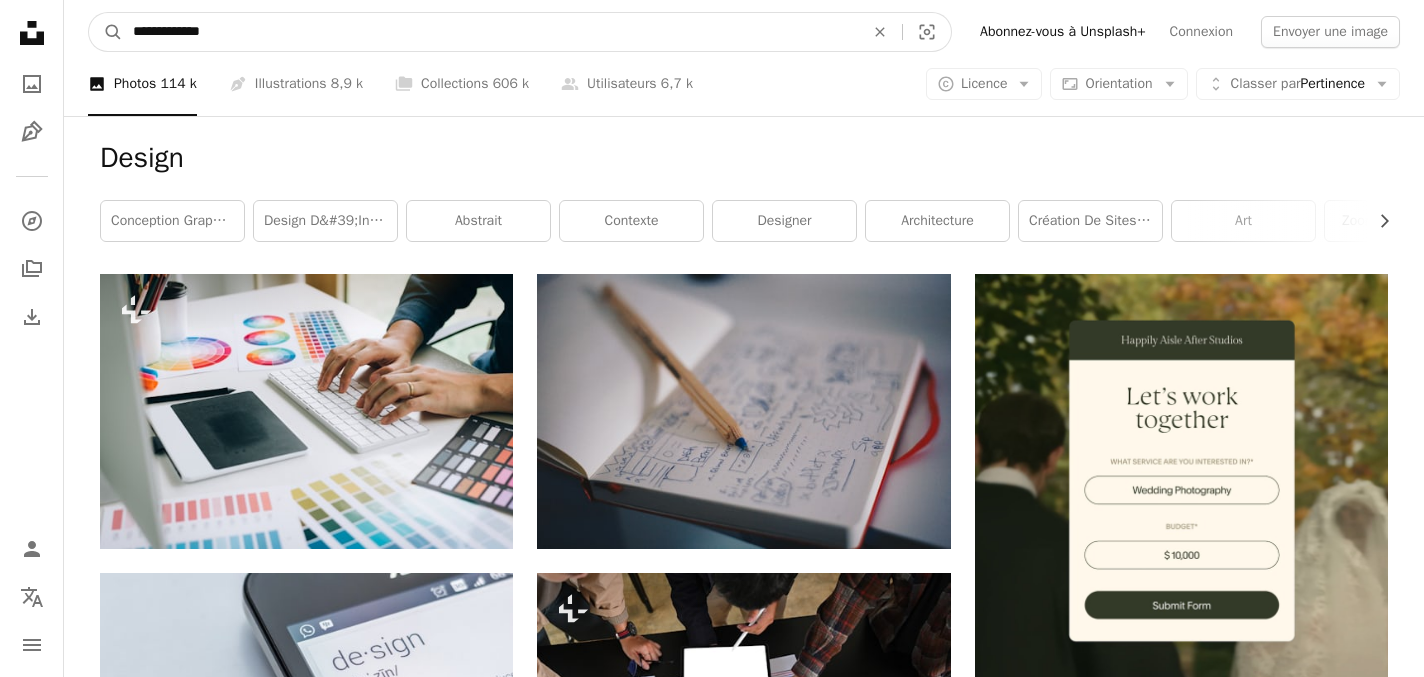 type on "**********" 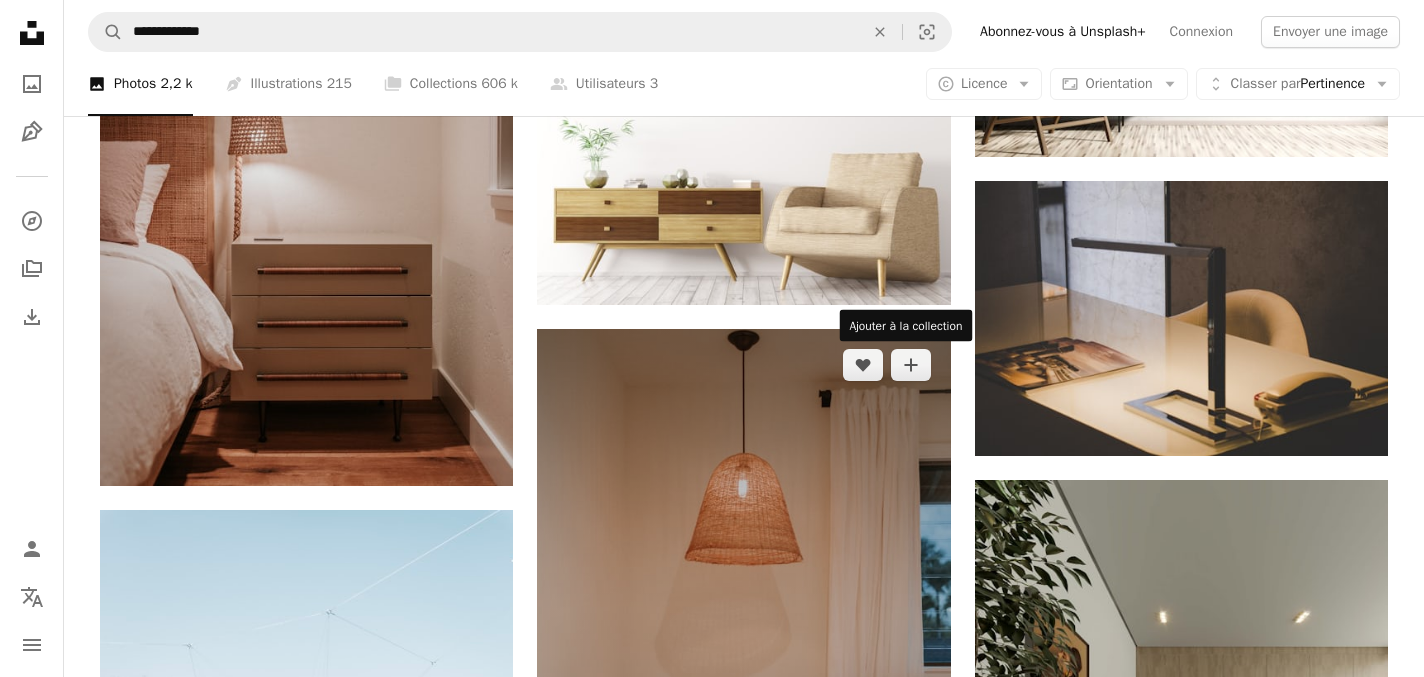 scroll, scrollTop: 2126, scrollLeft: 0, axis: vertical 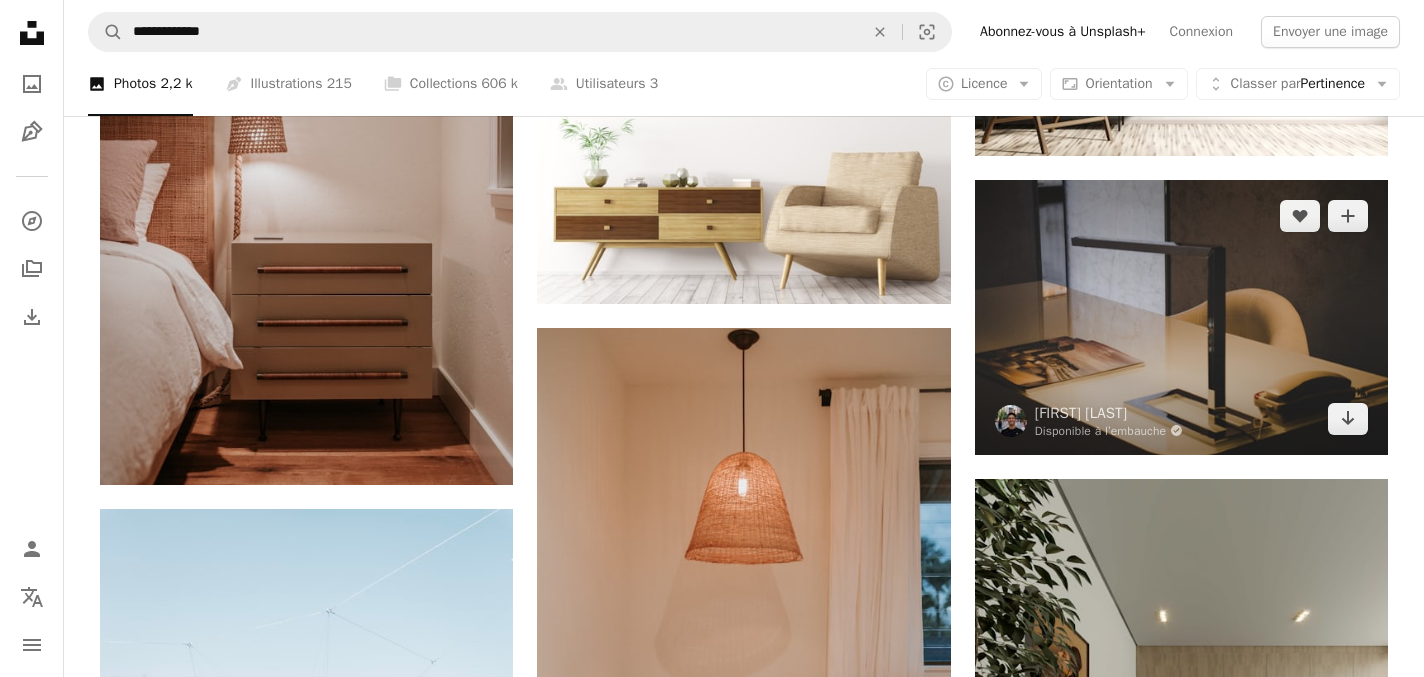click at bounding box center (1181, 317) 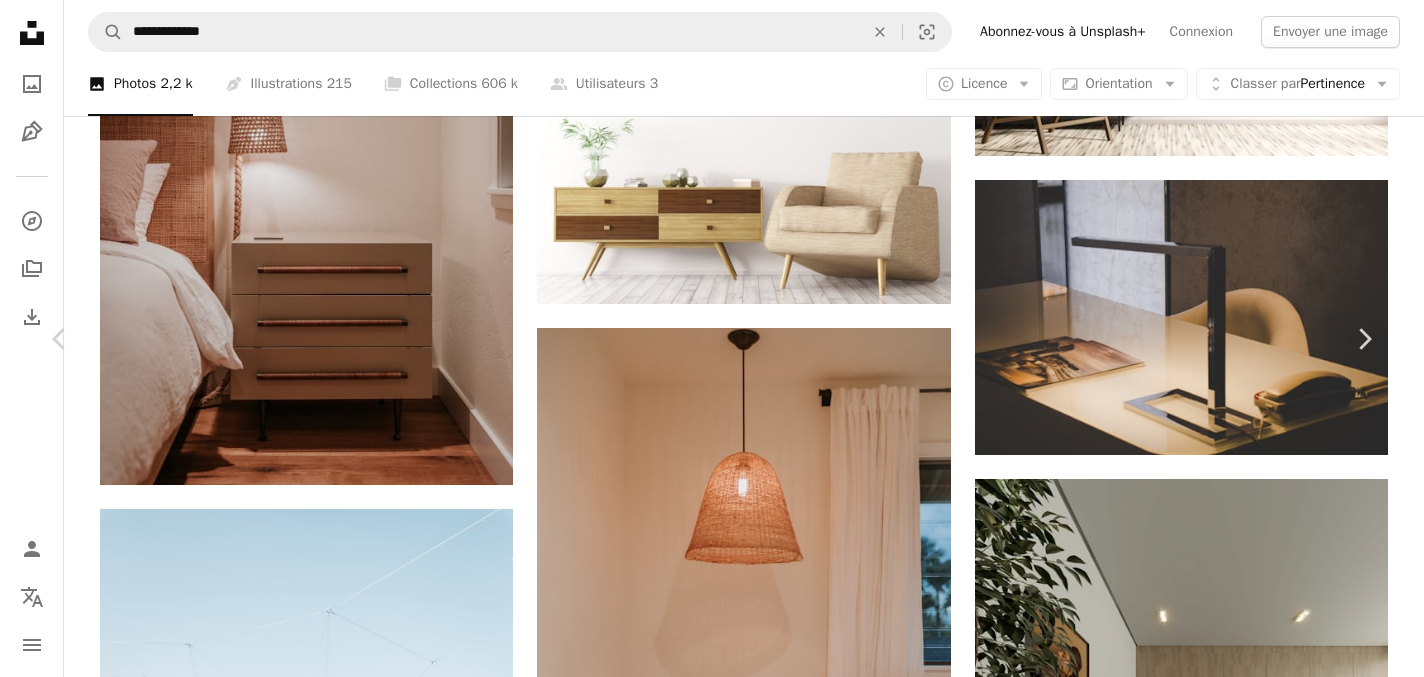 click on "Télécharger gratuitement" at bounding box center (1142, 5533) 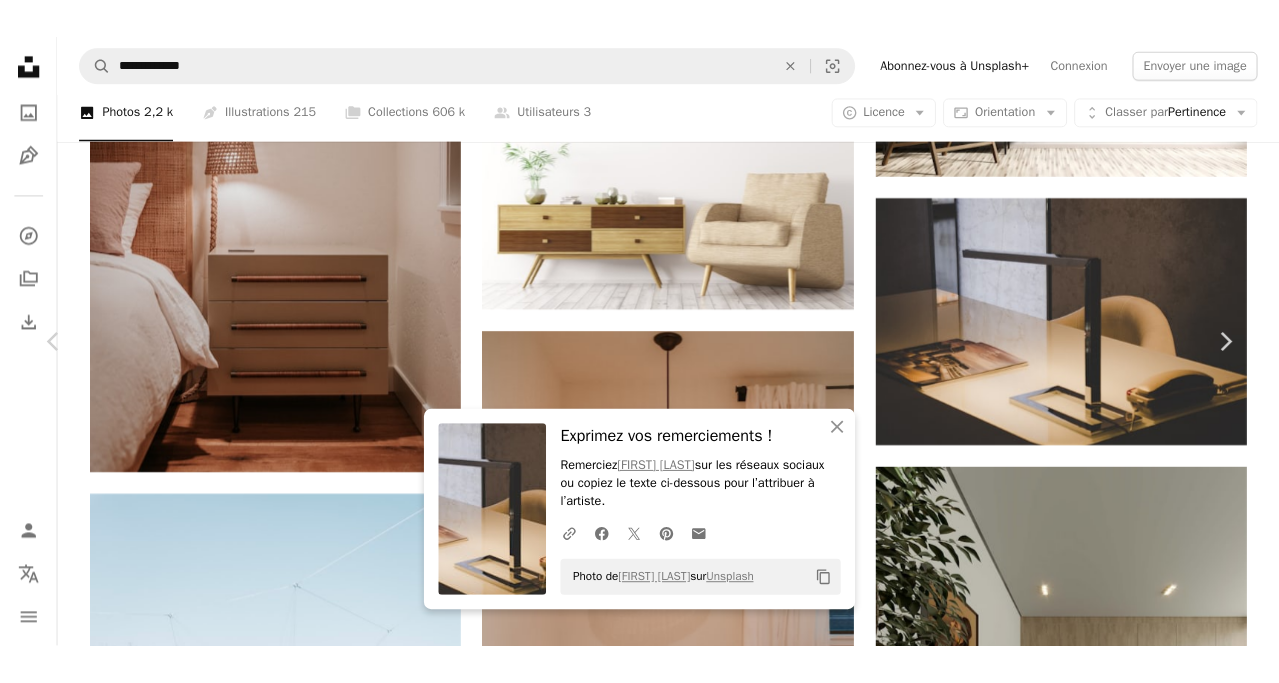 scroll, scrollTop: 1965, scrollLeft: 0, axis: vertical 